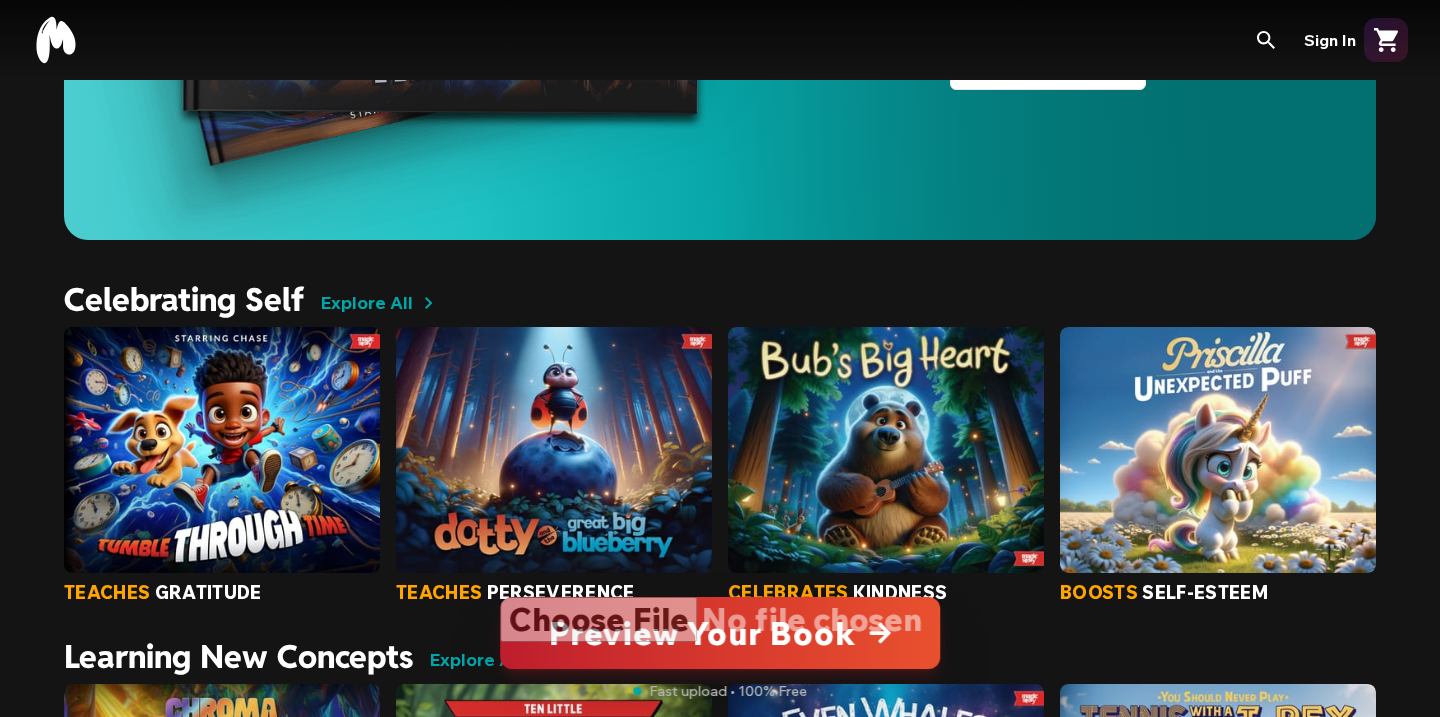 scroll, scrollTop: 0, scrollLeft: 0, axis: both 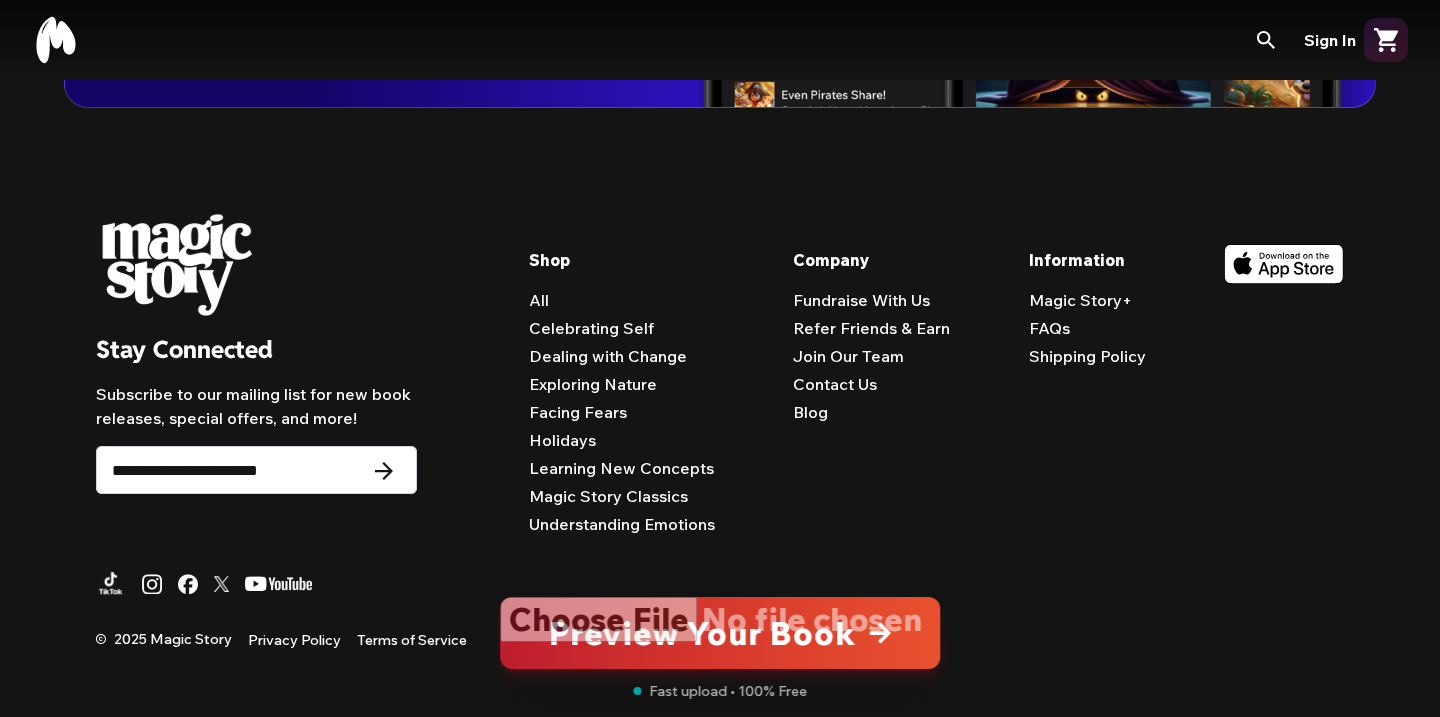 click 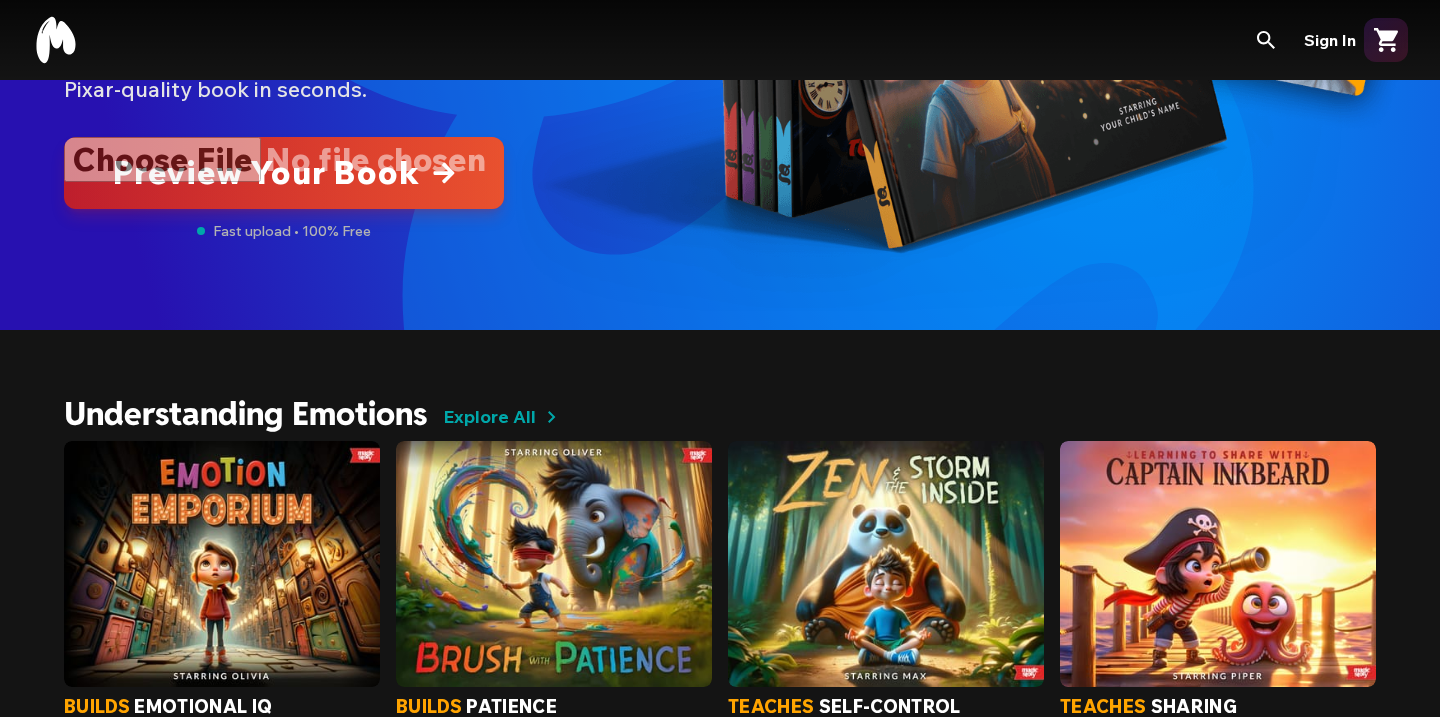 scroll, scrollTop: 721, scrollLeft: 0, axis: vertical 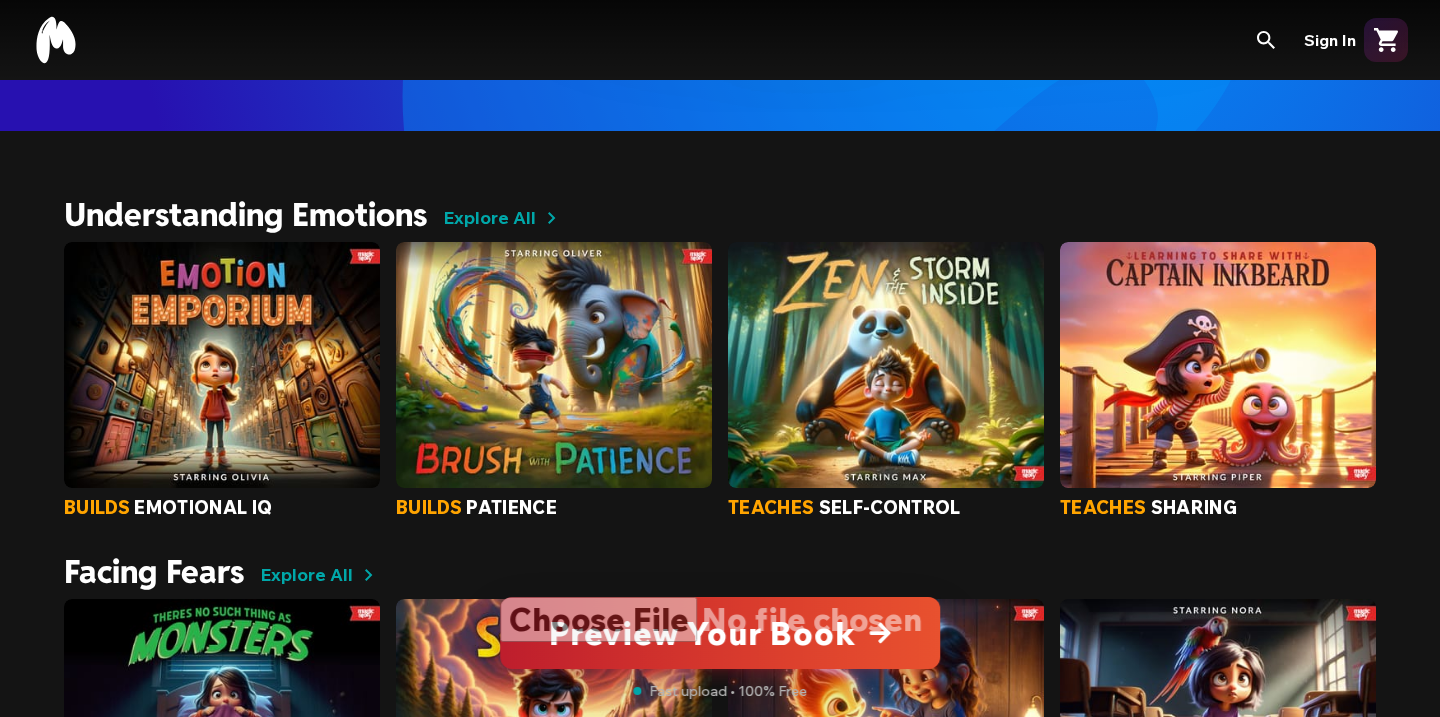 click at bounding box center (222, 365) 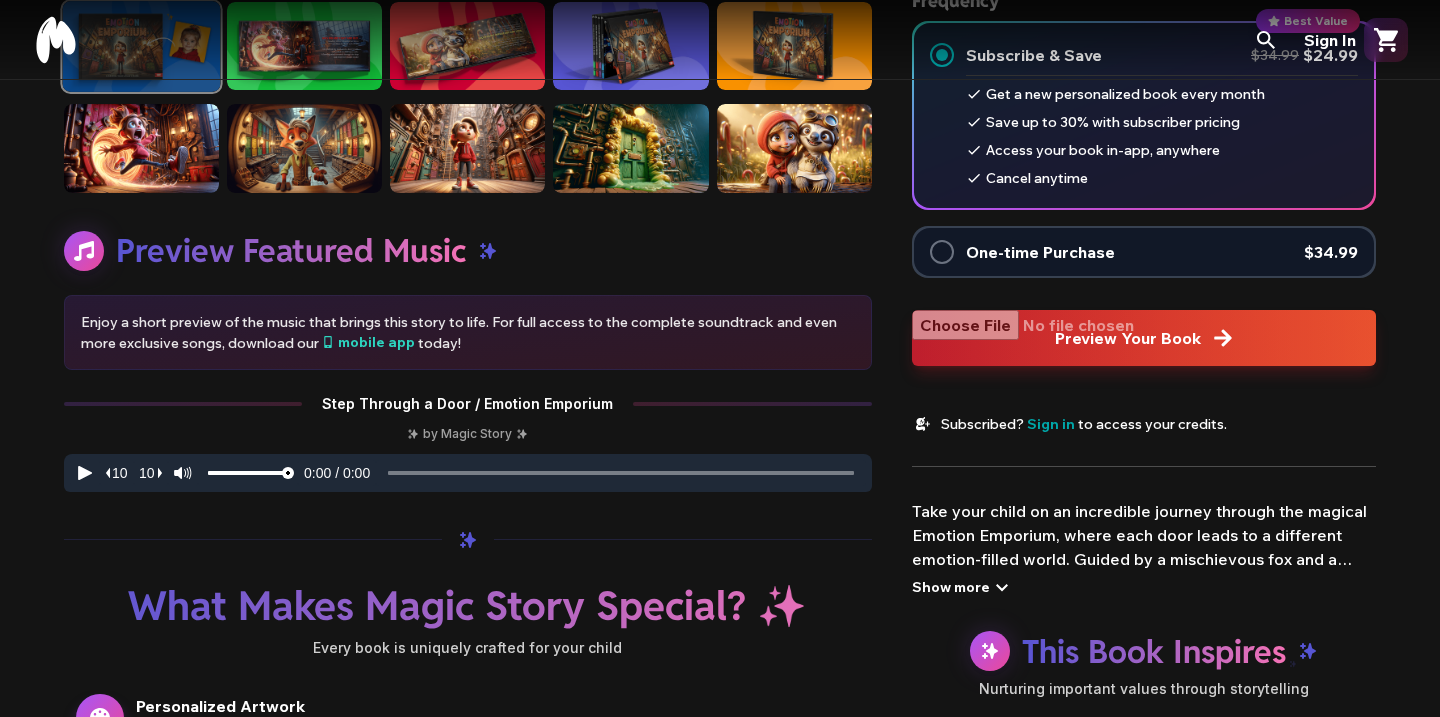 scroll, scrollTop: 23, scrollLeft: 0, axis: vertical 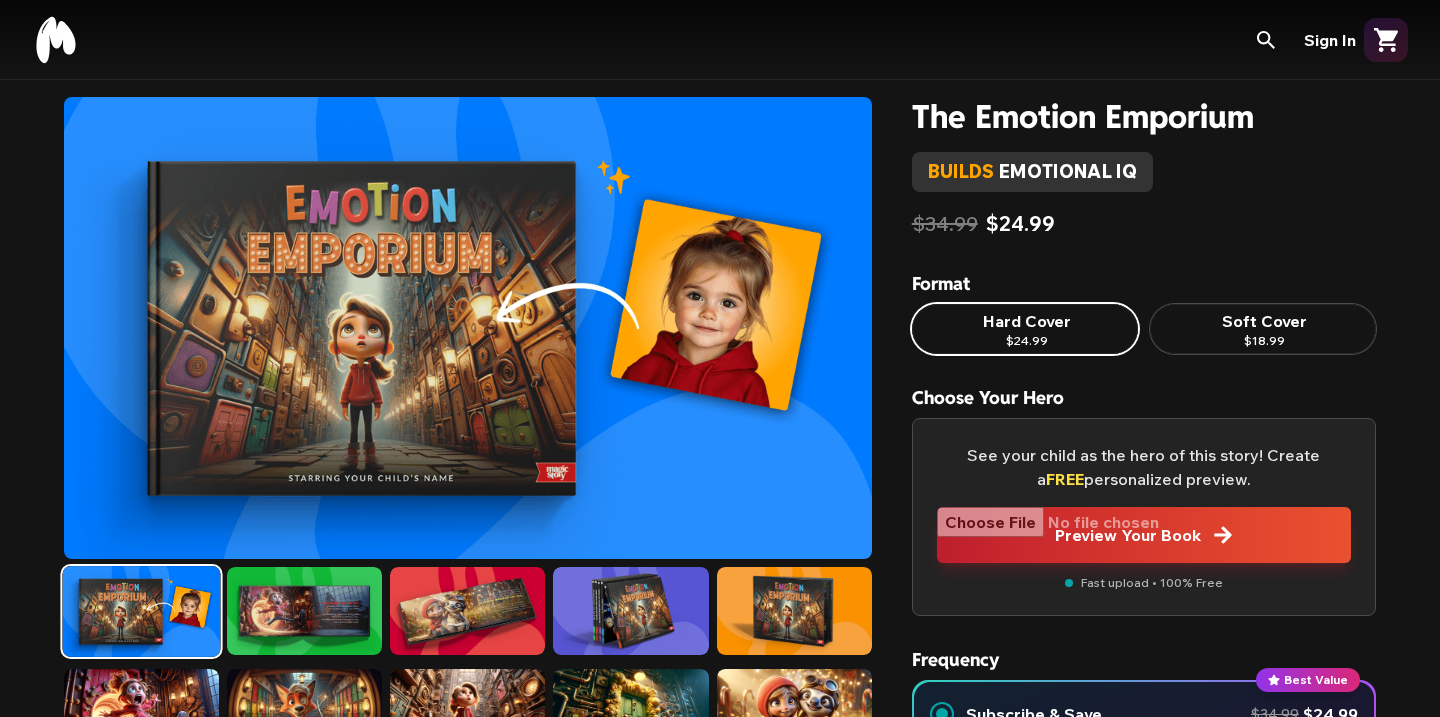 click 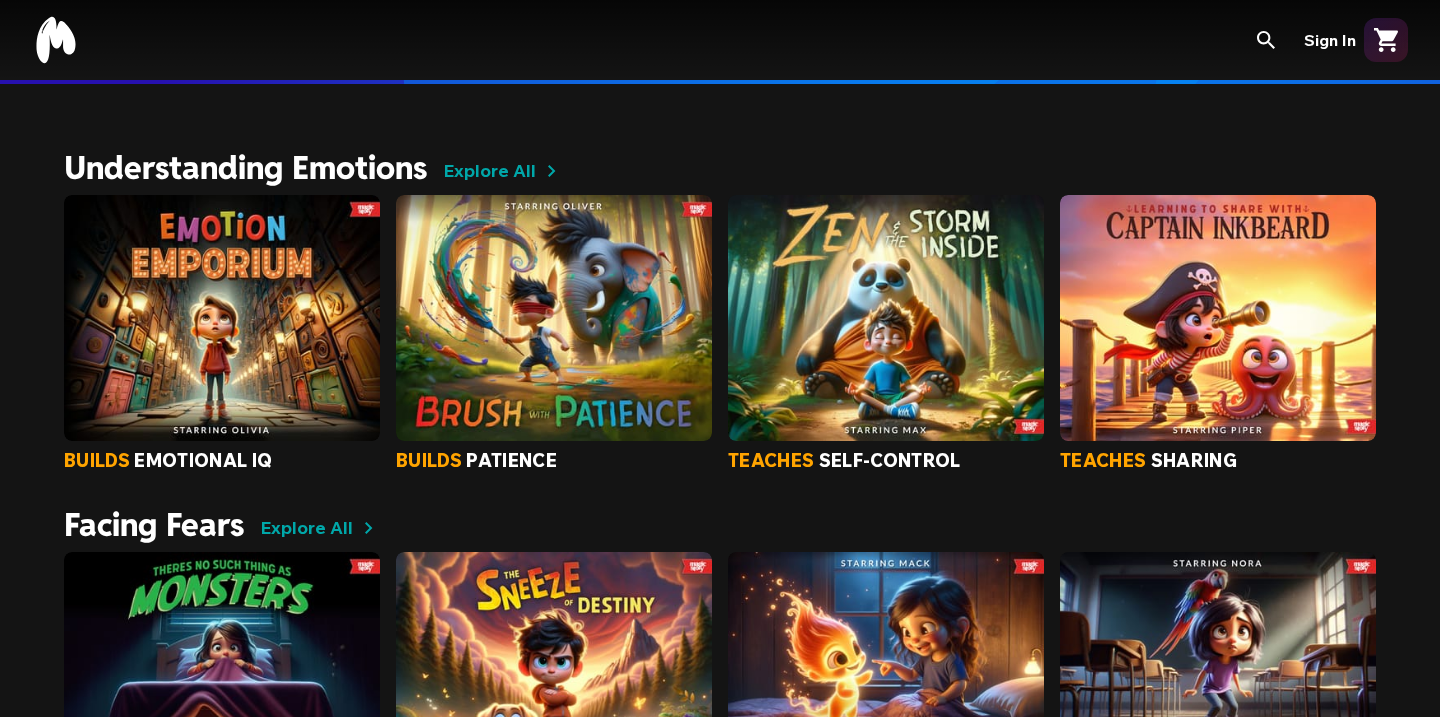 scroll, scrollTop: 626, scrollLeft: 0, axis: vertical 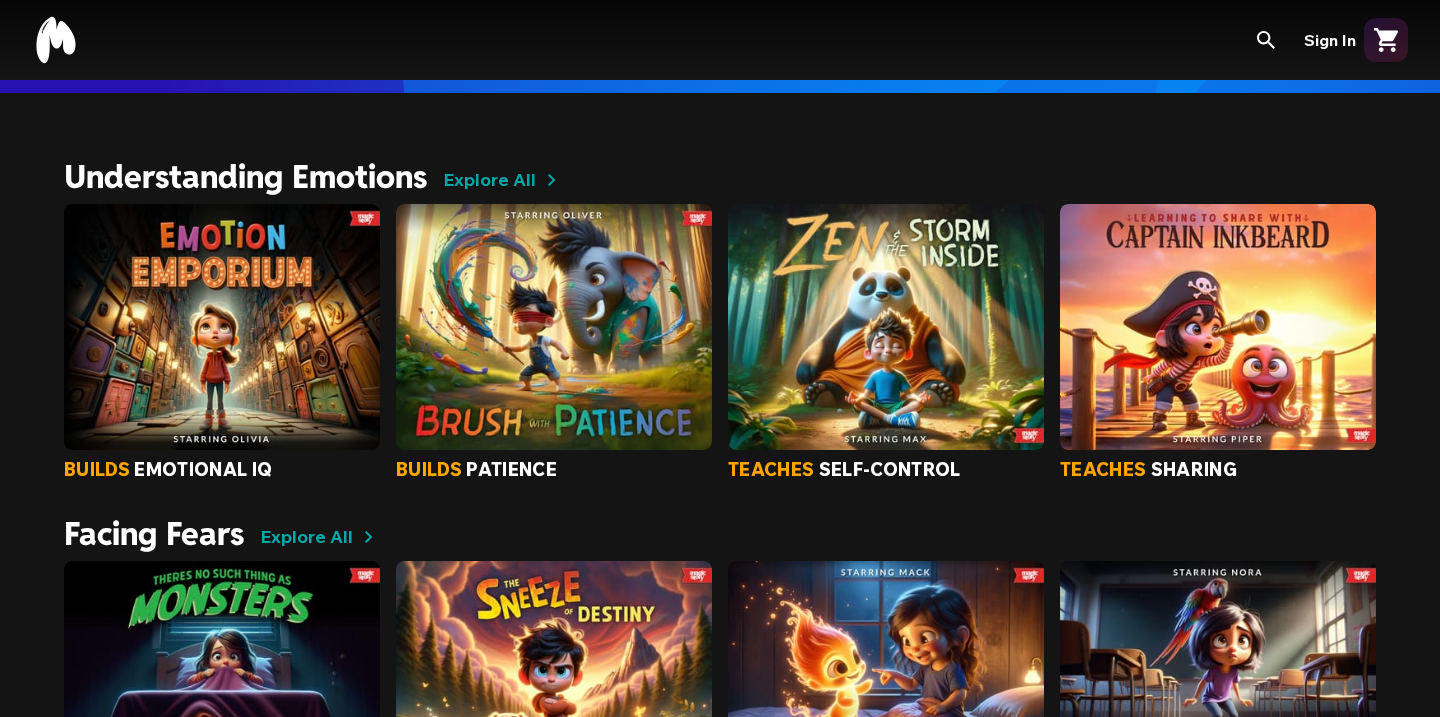 click at bounding box center (222, 327) 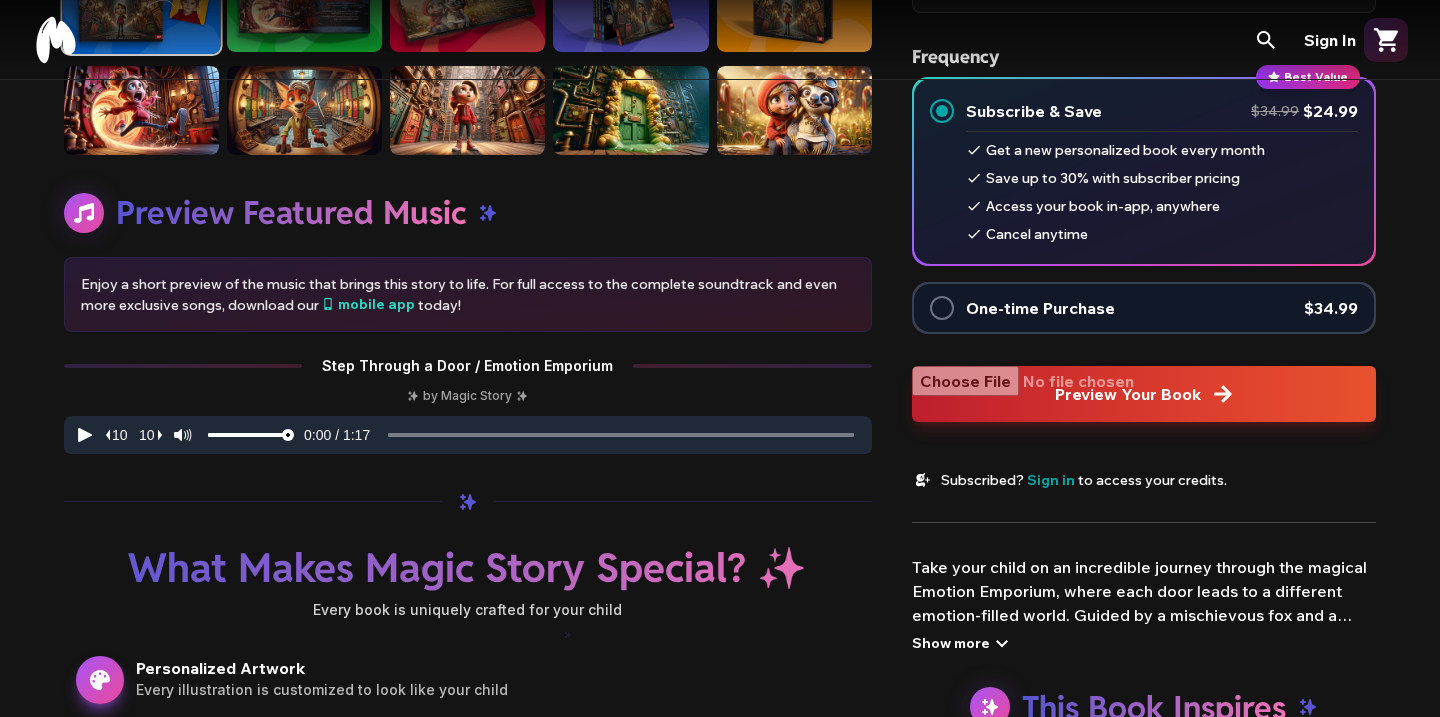 scroll, scrollTop: 0, scrollLeft: 0, axis: both 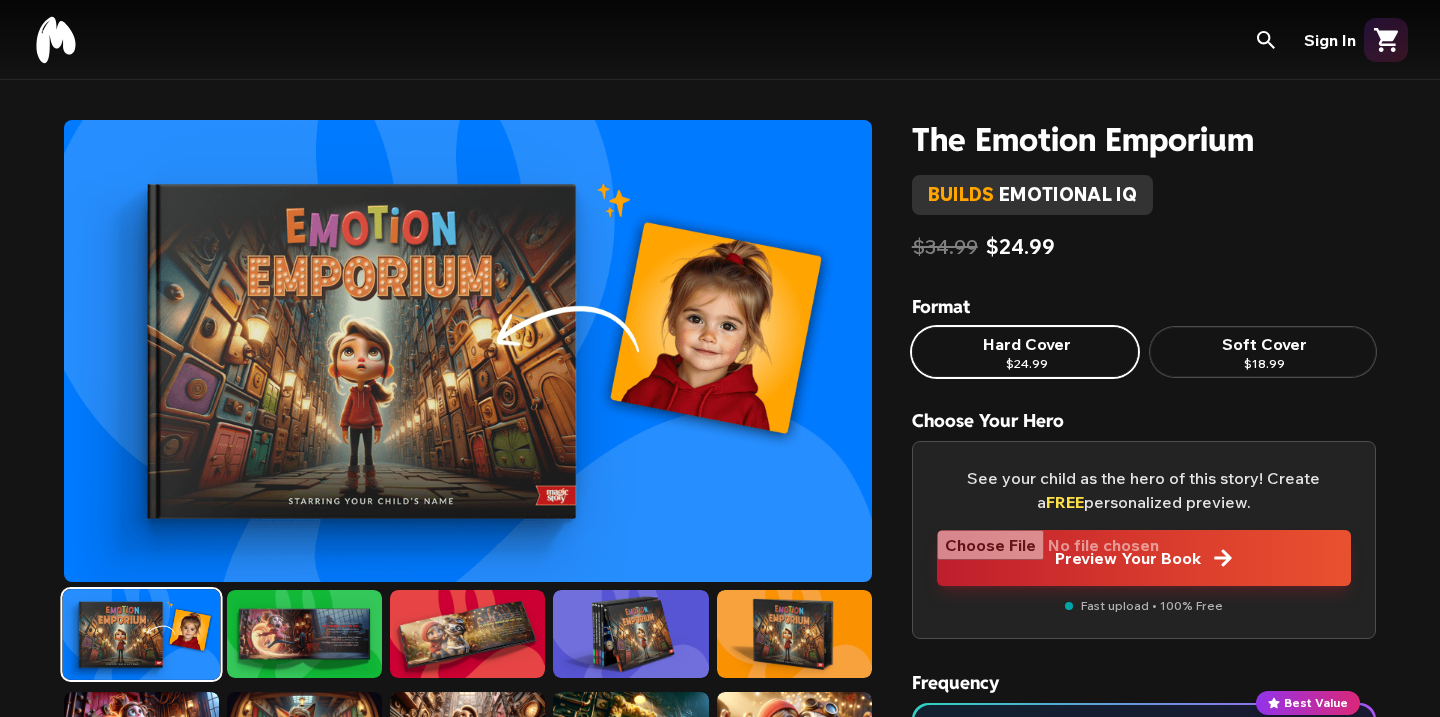 click at bounding box center [468, 351] 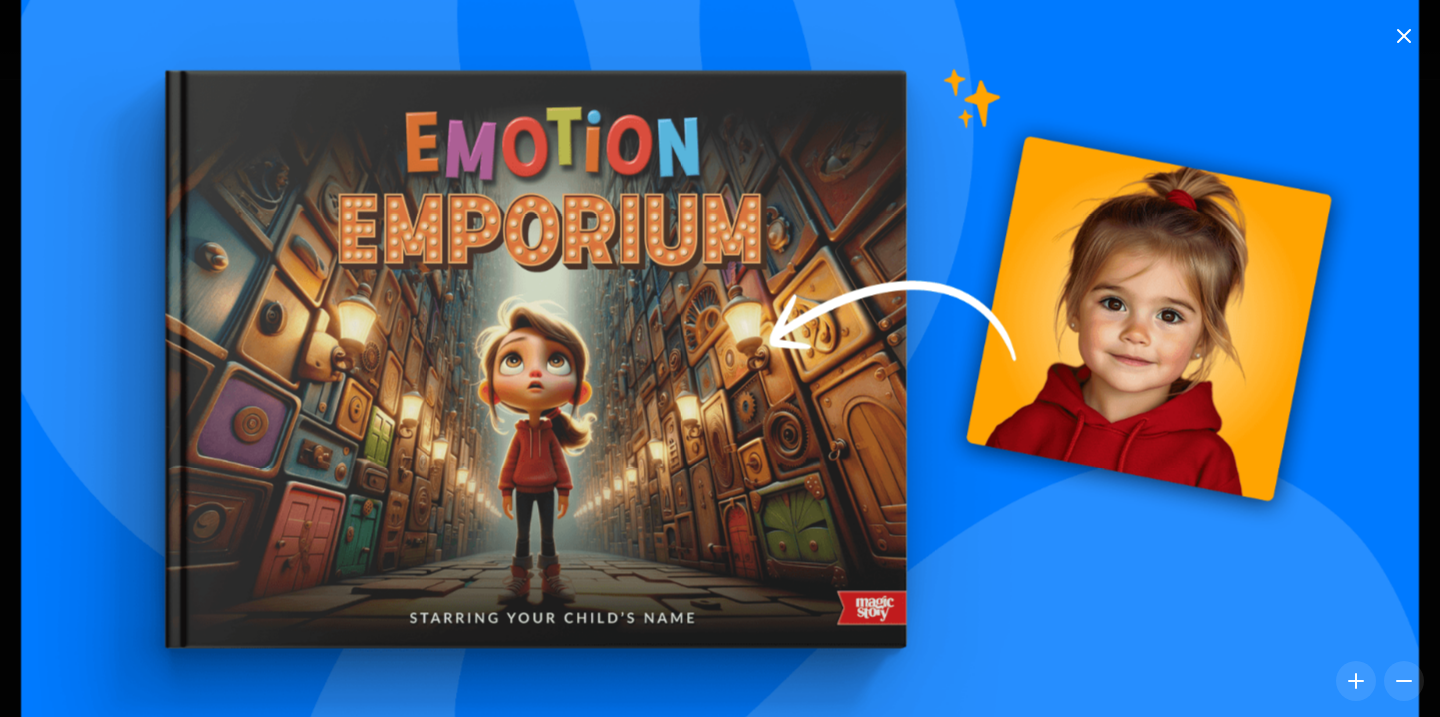 scroll, scrollTop: 534, scrollLeft: 0, axis: vertical 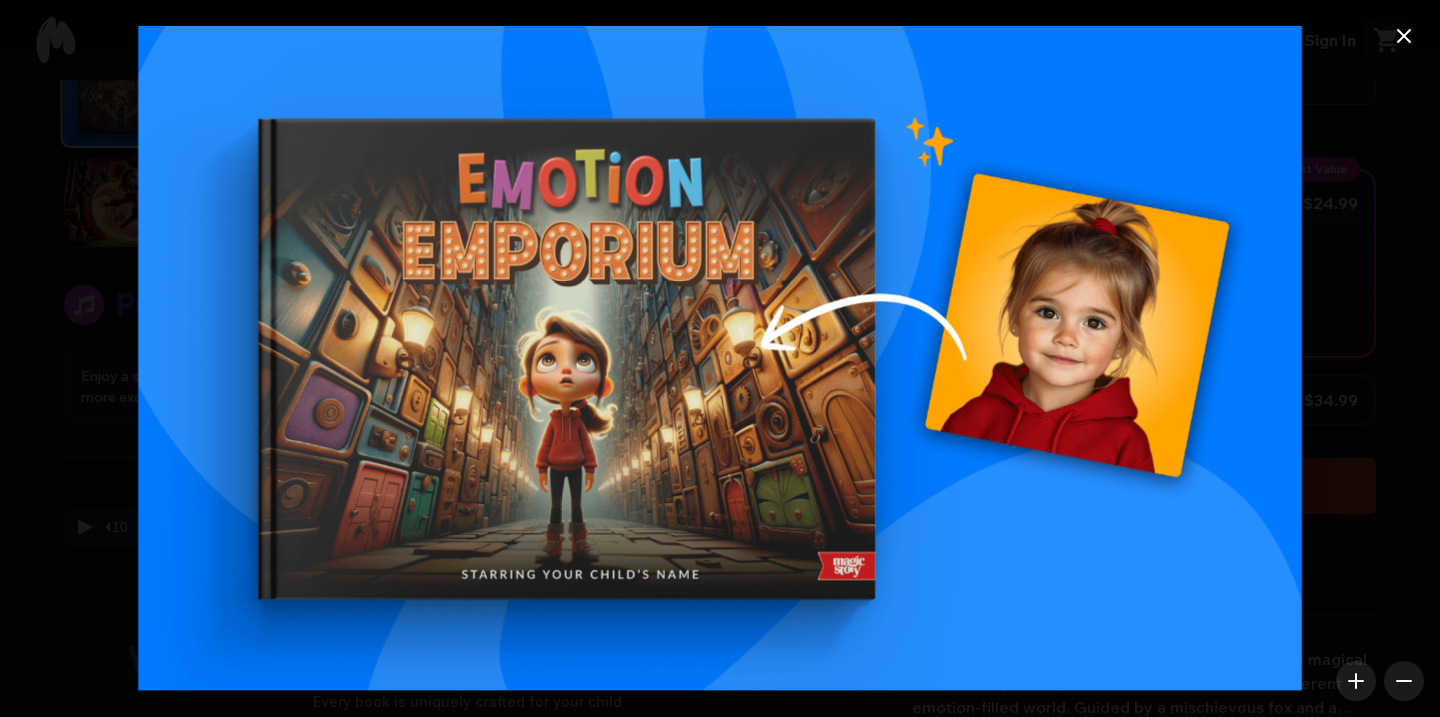 click at bounding box center (720, 358) 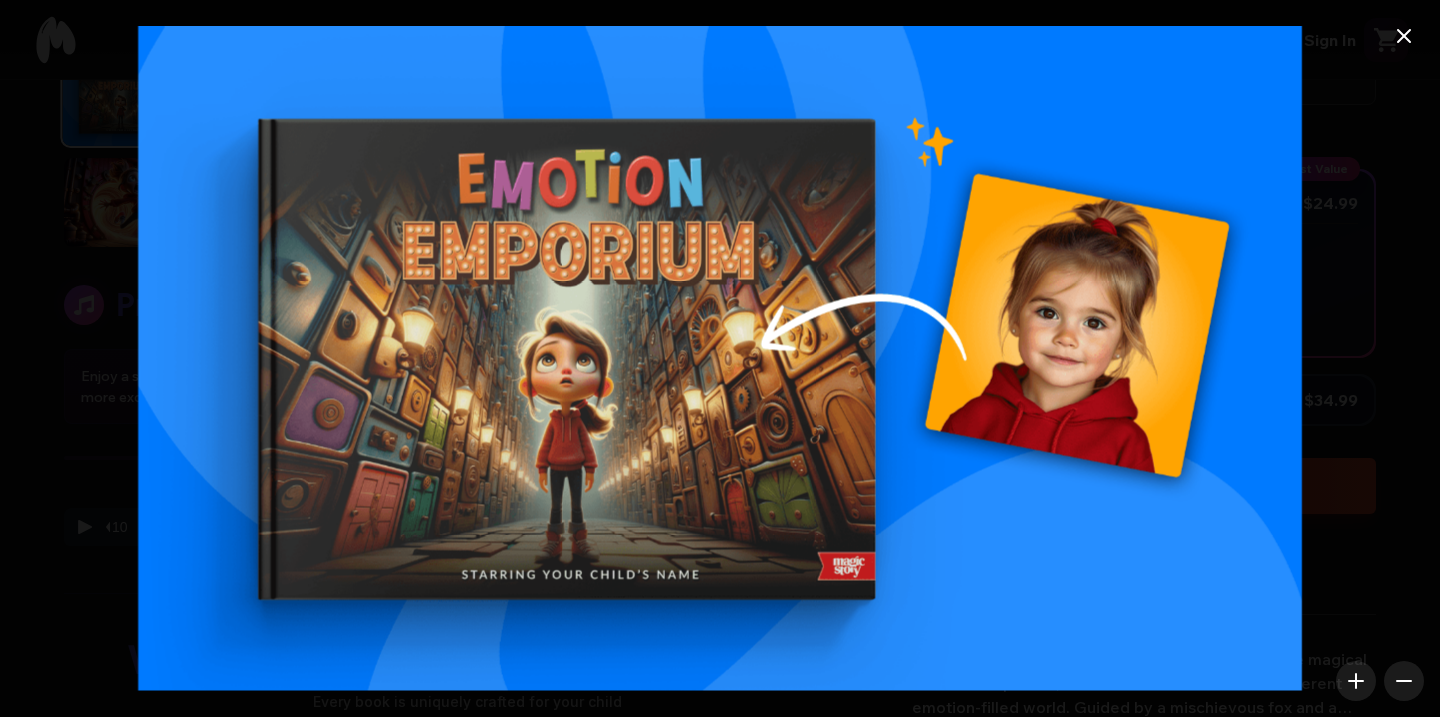 click 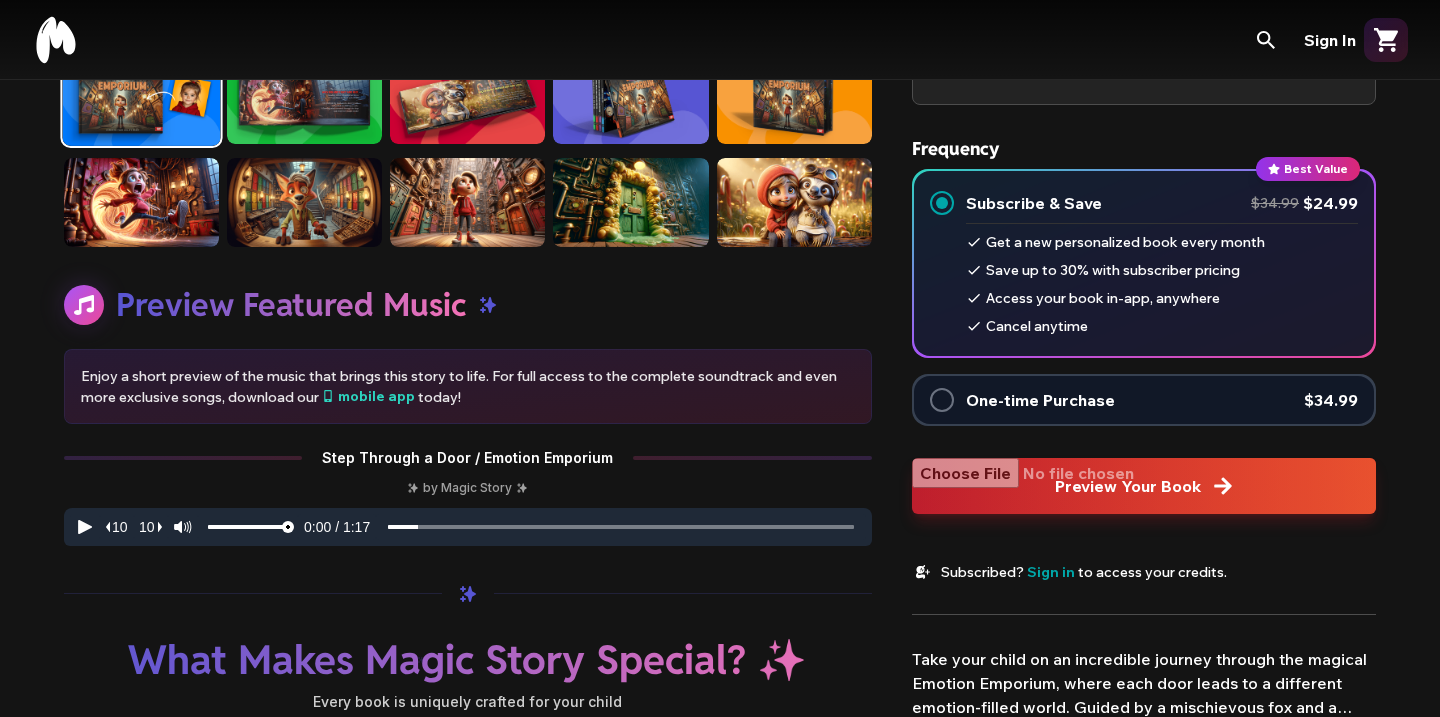 click on "Cancel anytime" at bounding box center (1162, 326) 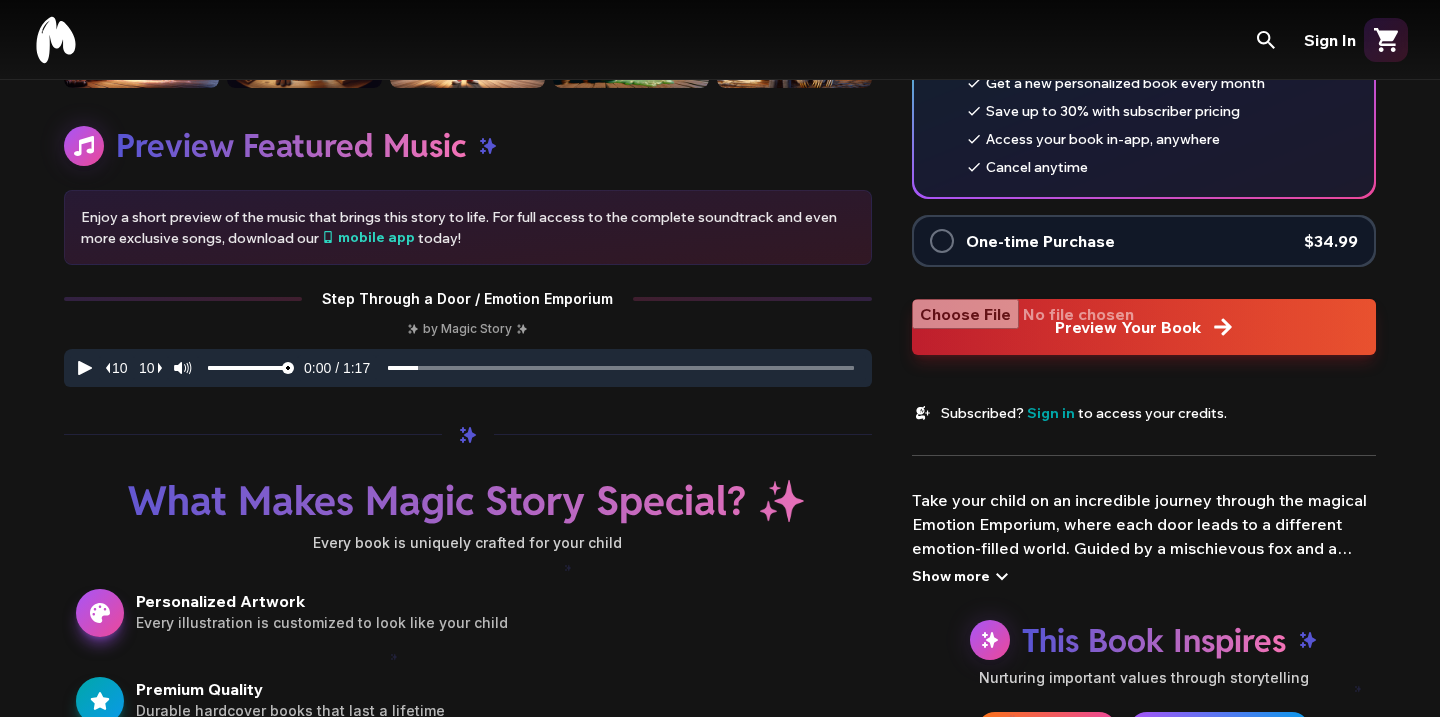 scroll, scrollTop: 694, scrollLeft: 0, axis: vertical 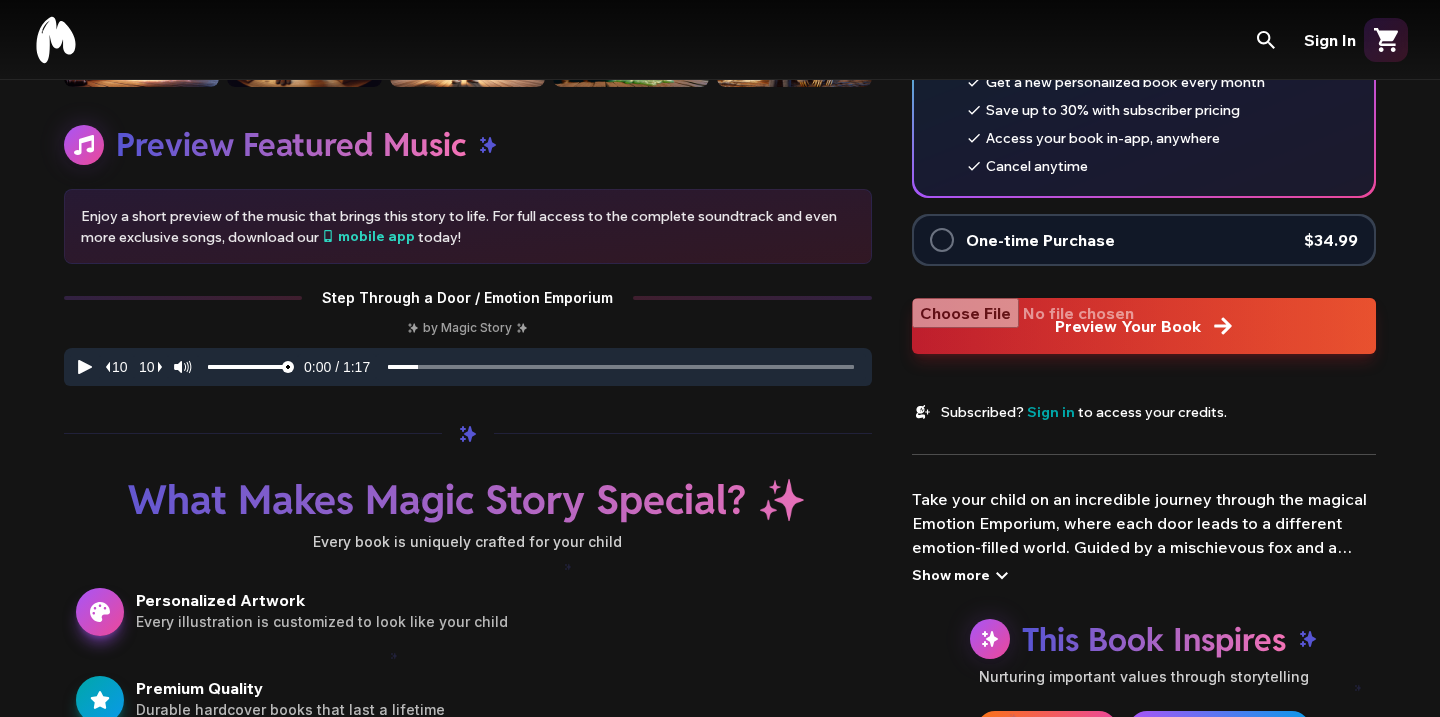 click on "Show more" at bounding box center [963, 575] 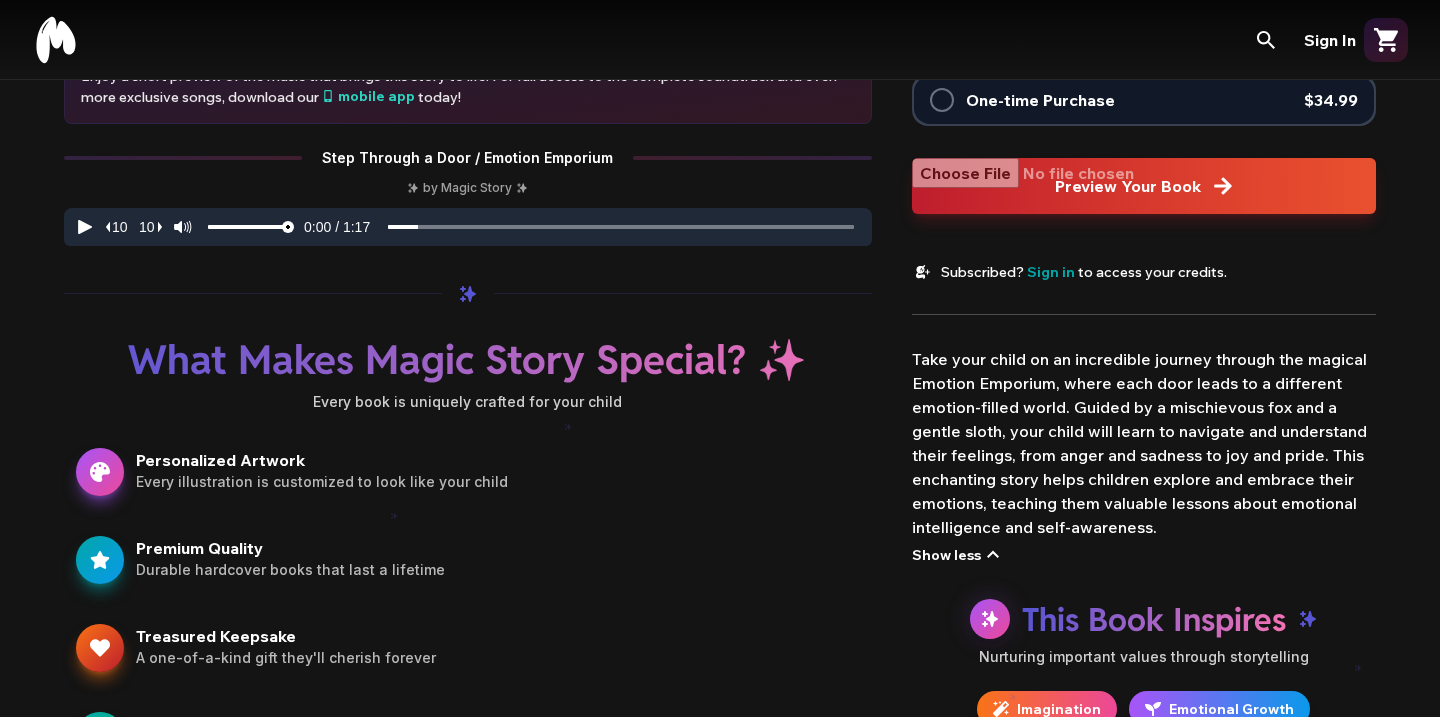 scroll, scrollTop: 837, scrollLeft: 0, axis: vertical 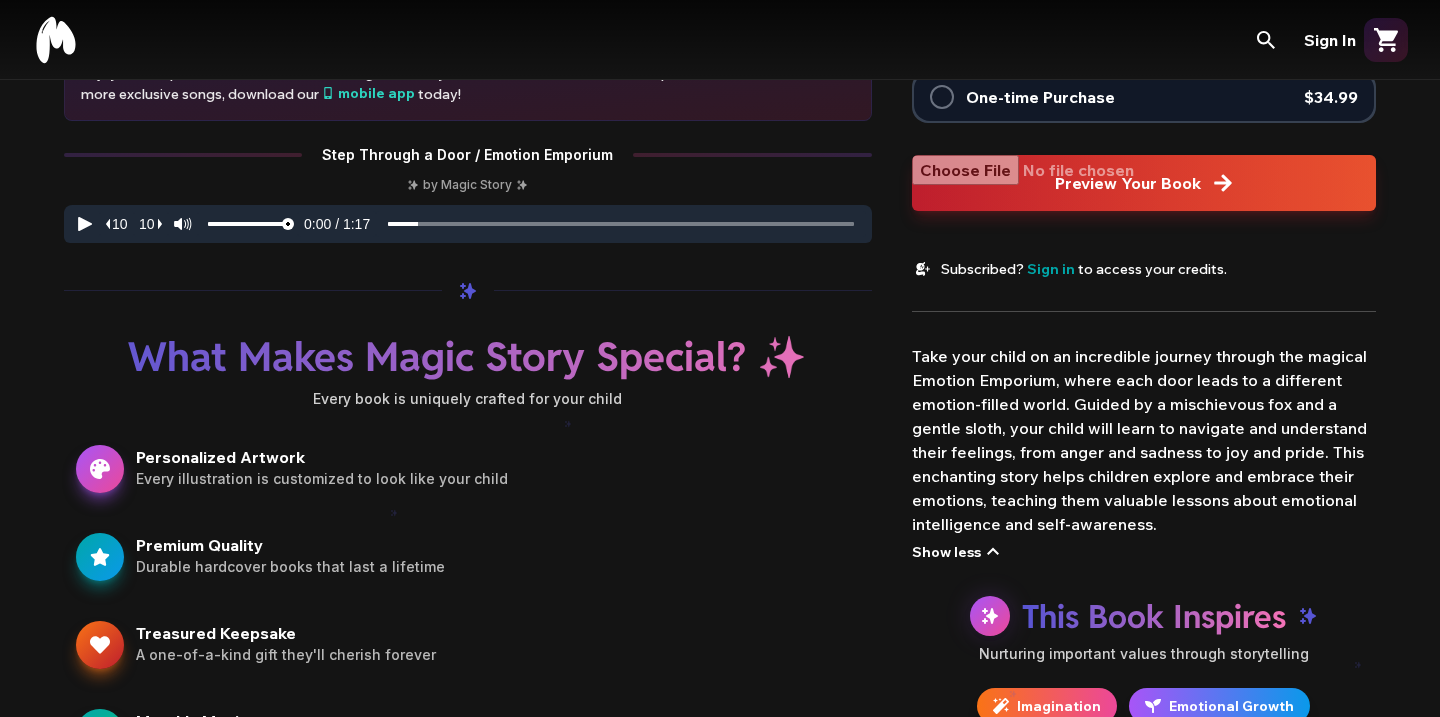 click on "Every illustration is customized to look like your child" at bounding box center (498, 479) 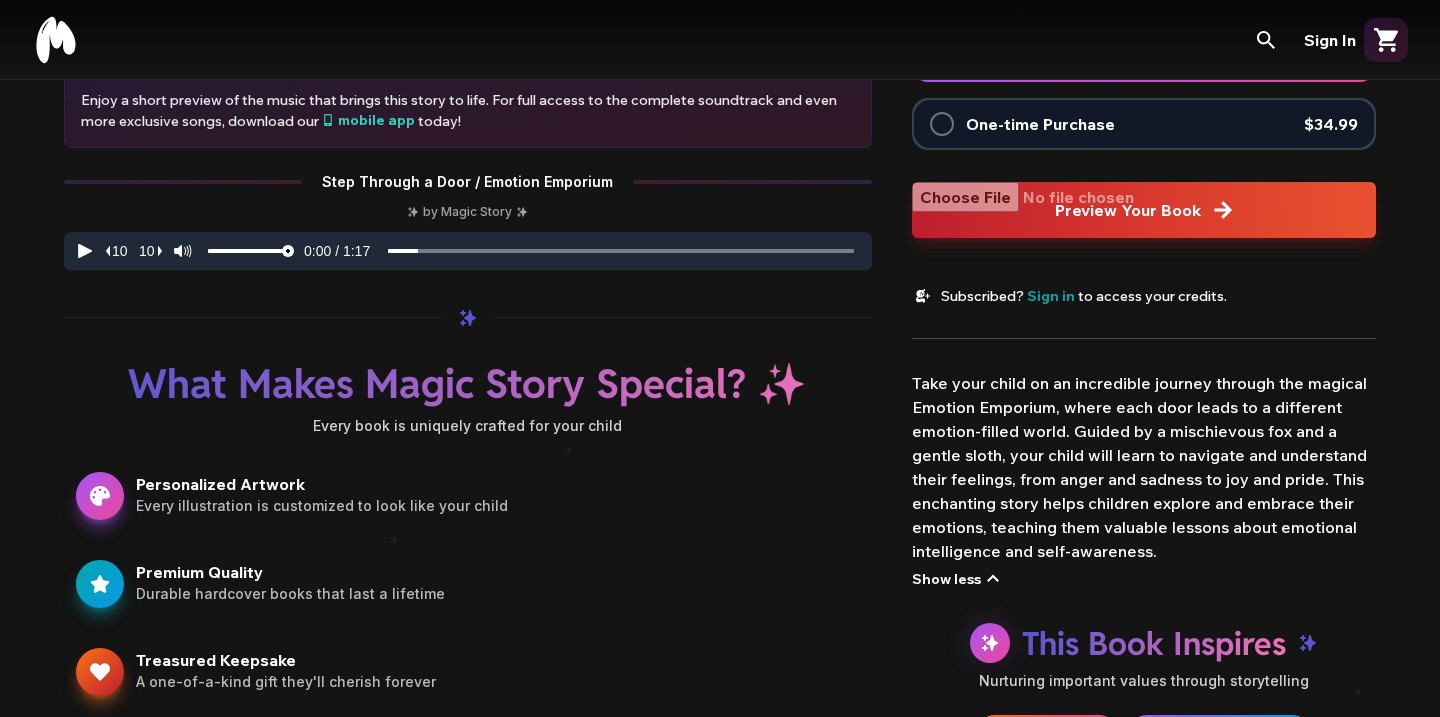 scroll, scrollTop: 0, scrollLeft: 0, axis: both 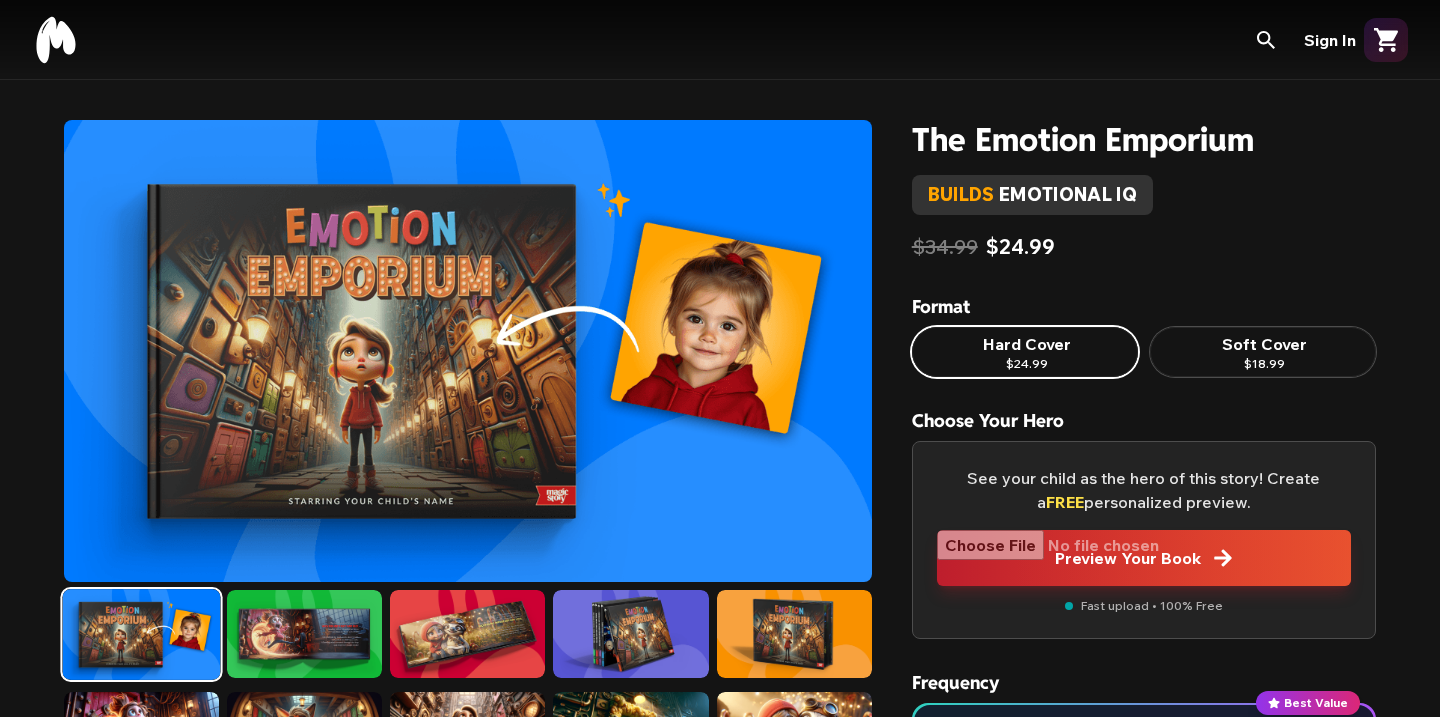 click 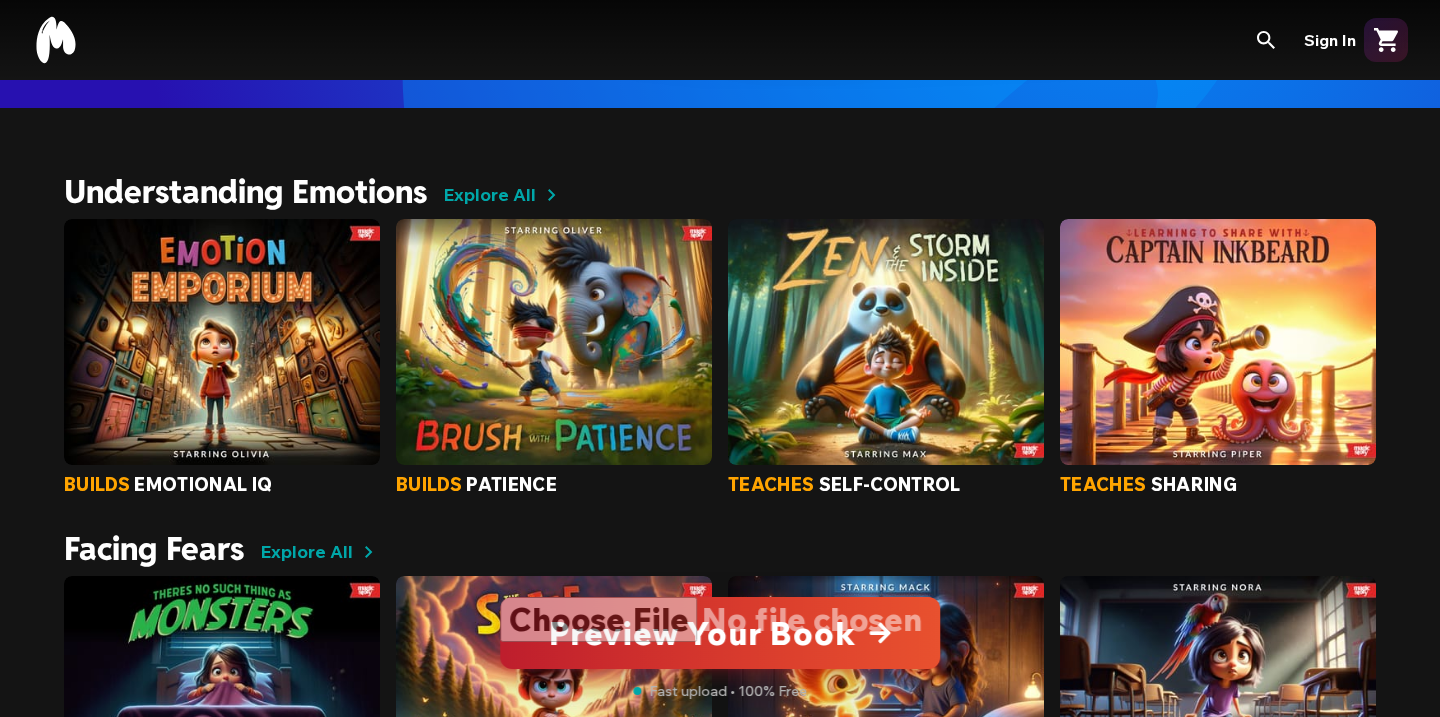 scroll, scrollTop: 613, scrollLeft: 0, axis: vertical 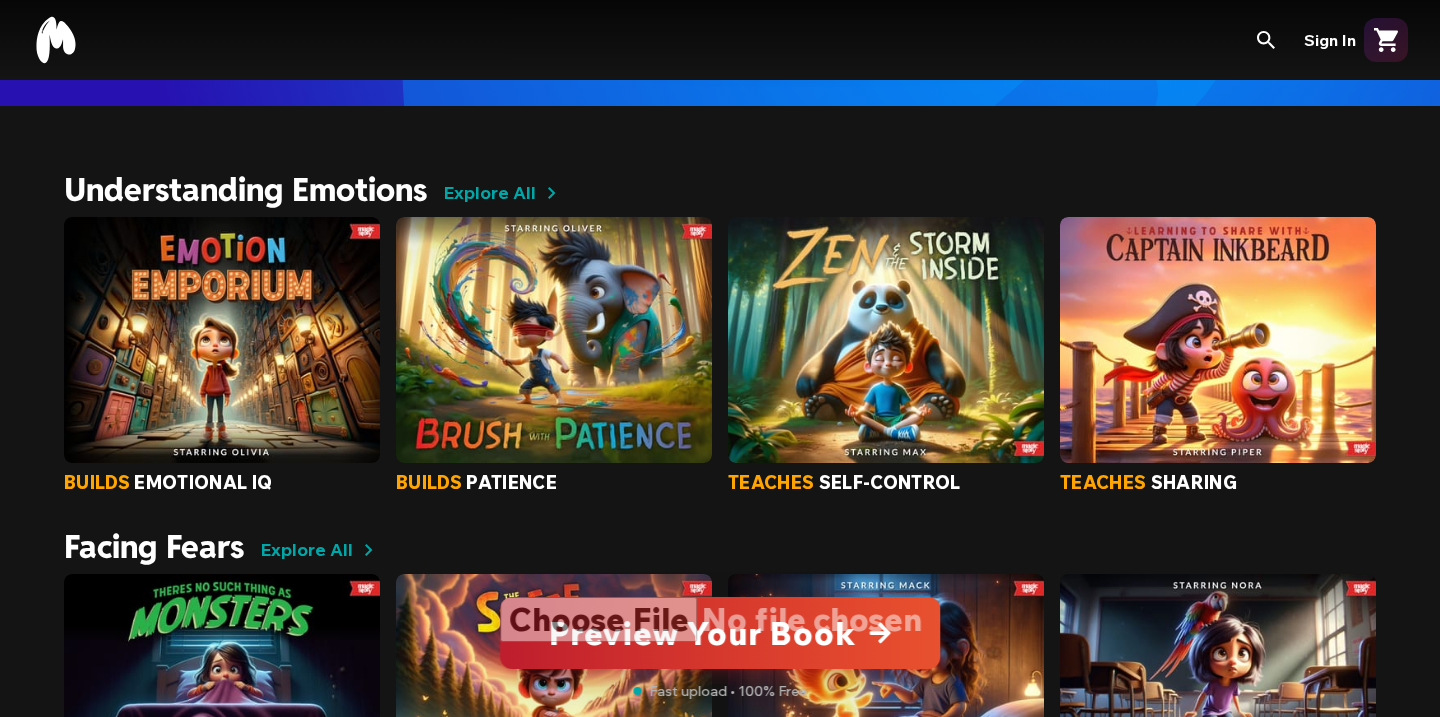 click at bounding box center [554, 340] 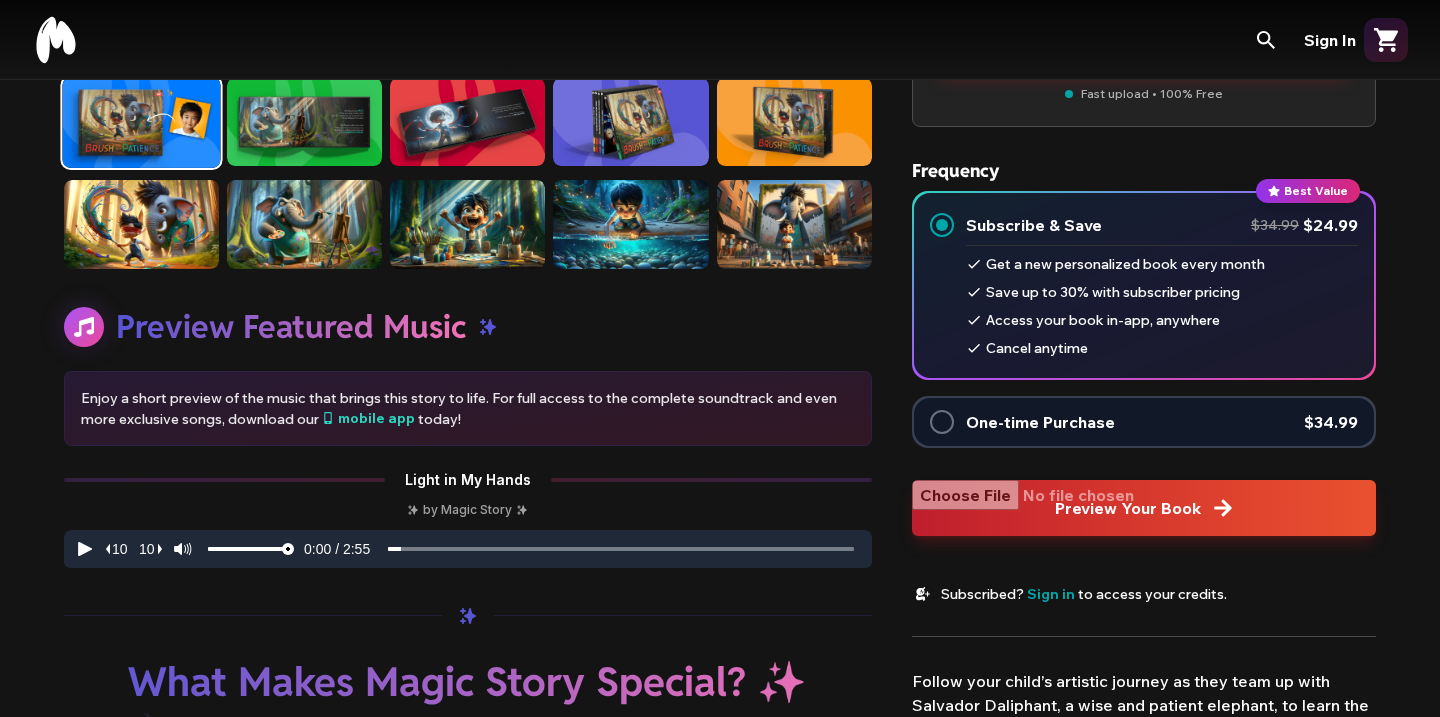scroll, scrollTop: 810, scrollLeft: 0, axis: vertical 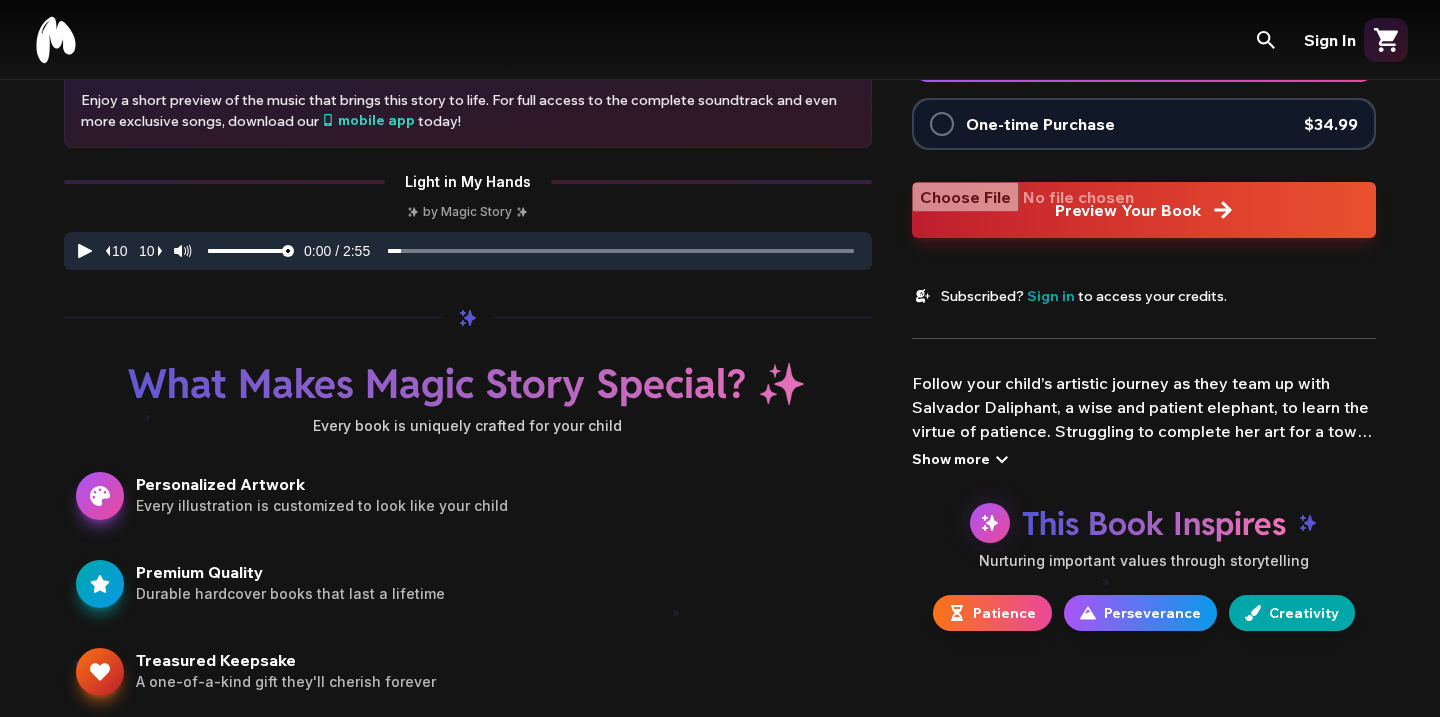 click 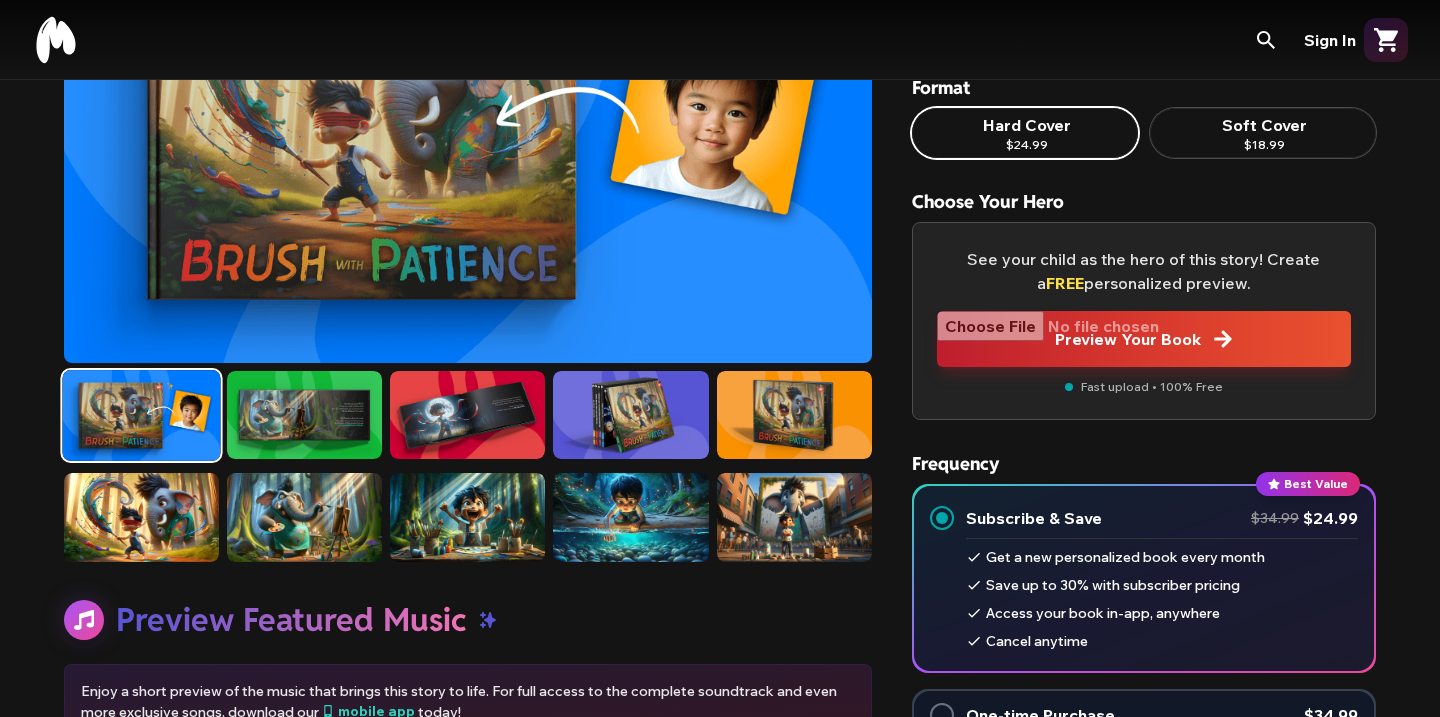scroll, scrollTop: 0, scrollLeft: 0, axis: both 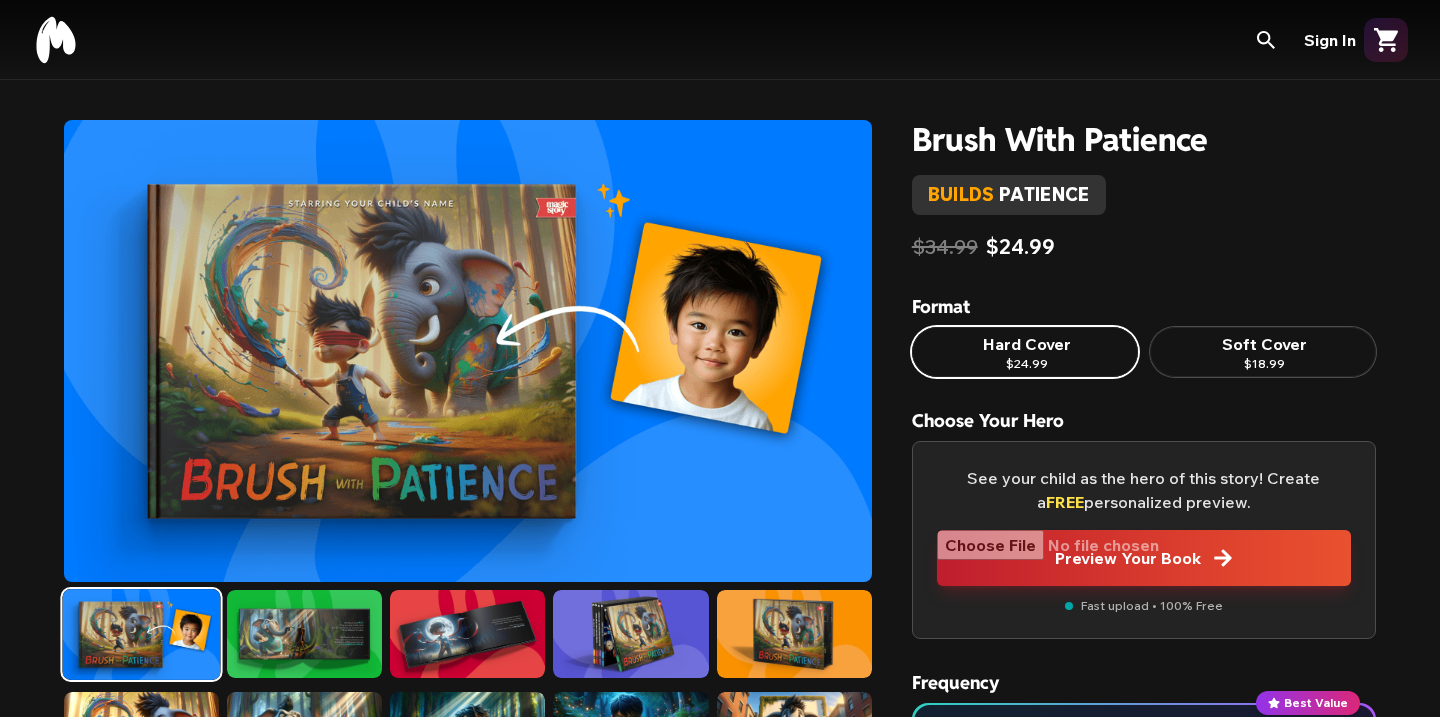 click 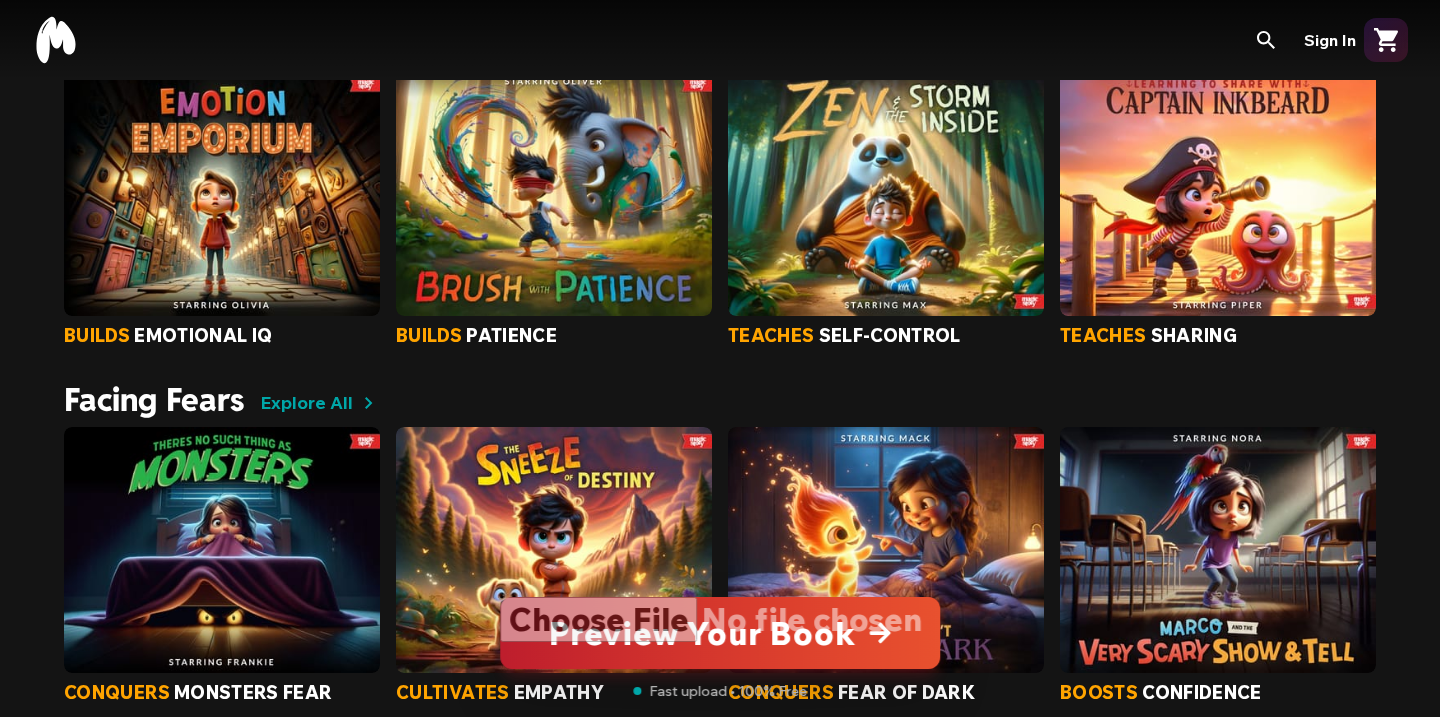 scroll, scrollTop: 762, scrollLeft: 0, axis: vertical 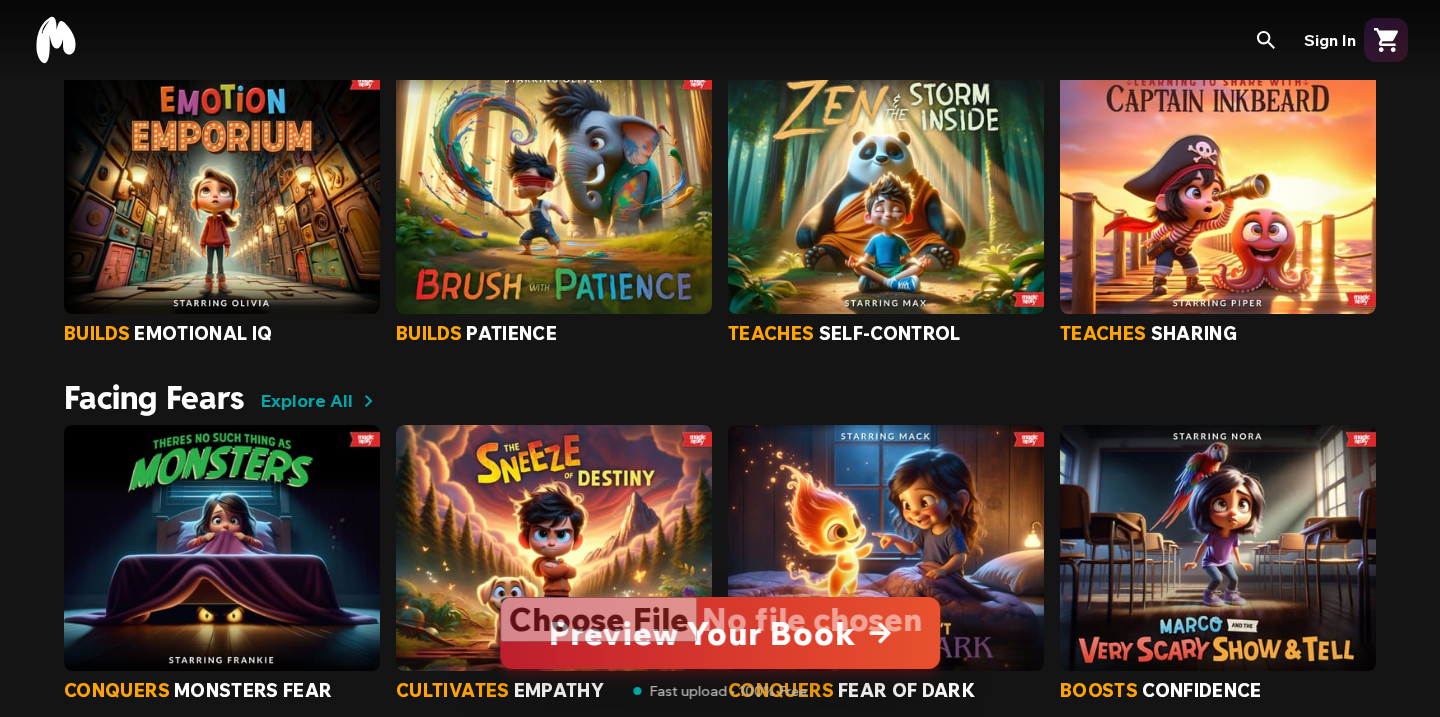 click at bounding box center (886, 191) 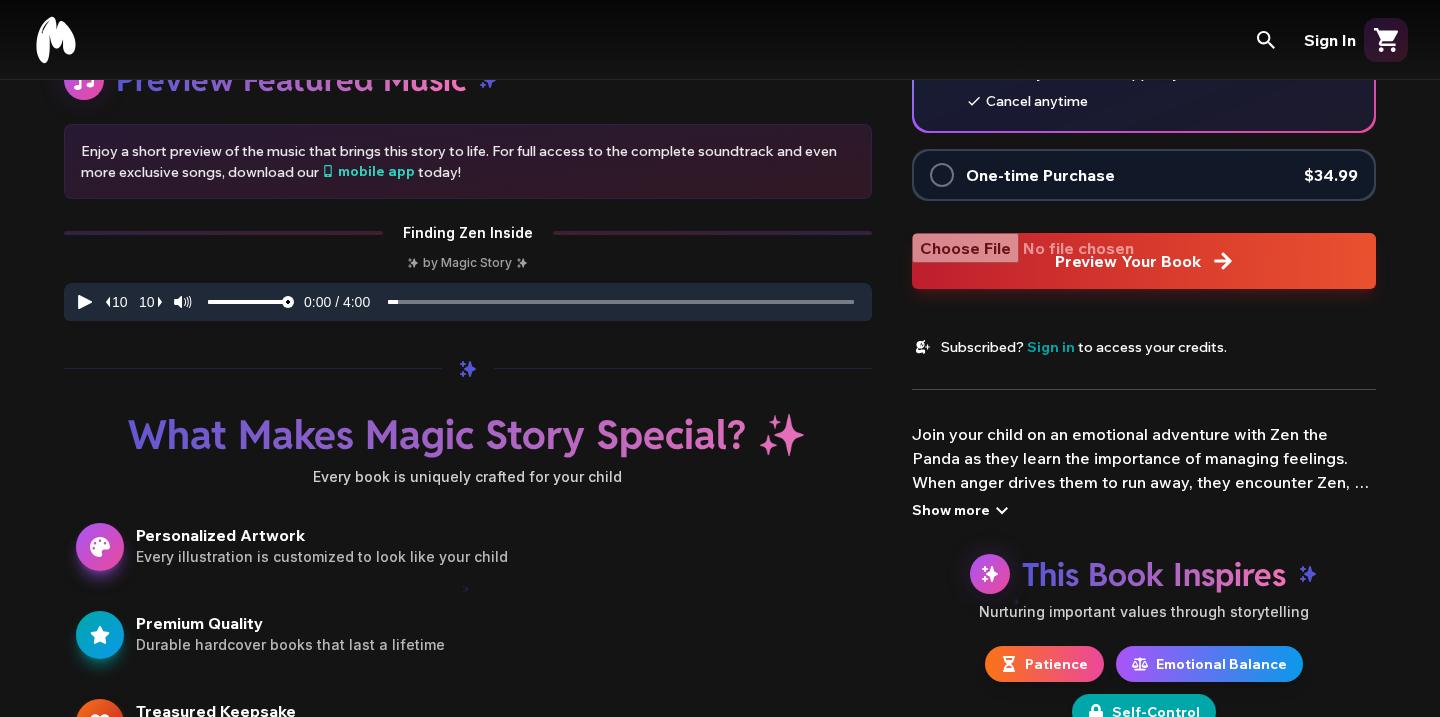 scroll, scrollTop: 918, scrollLeft: 0, axis: vertical 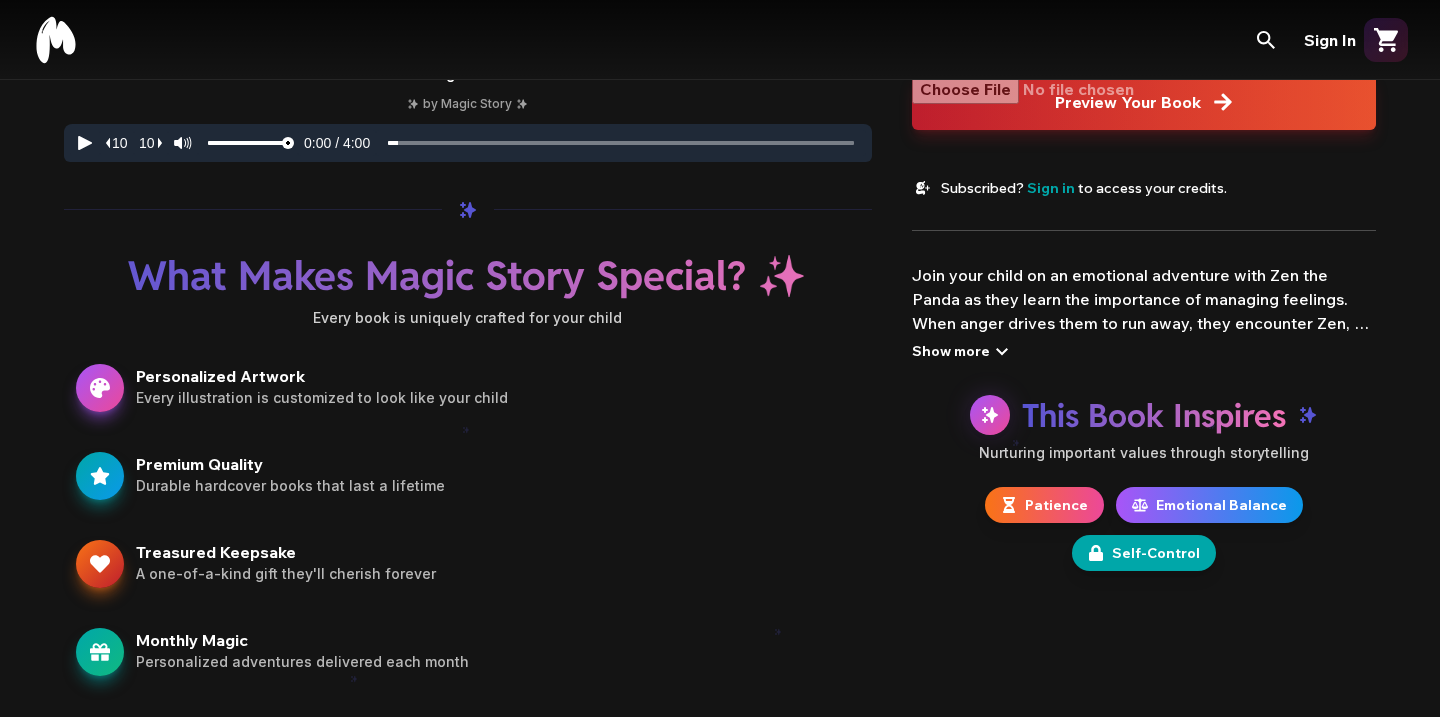 click 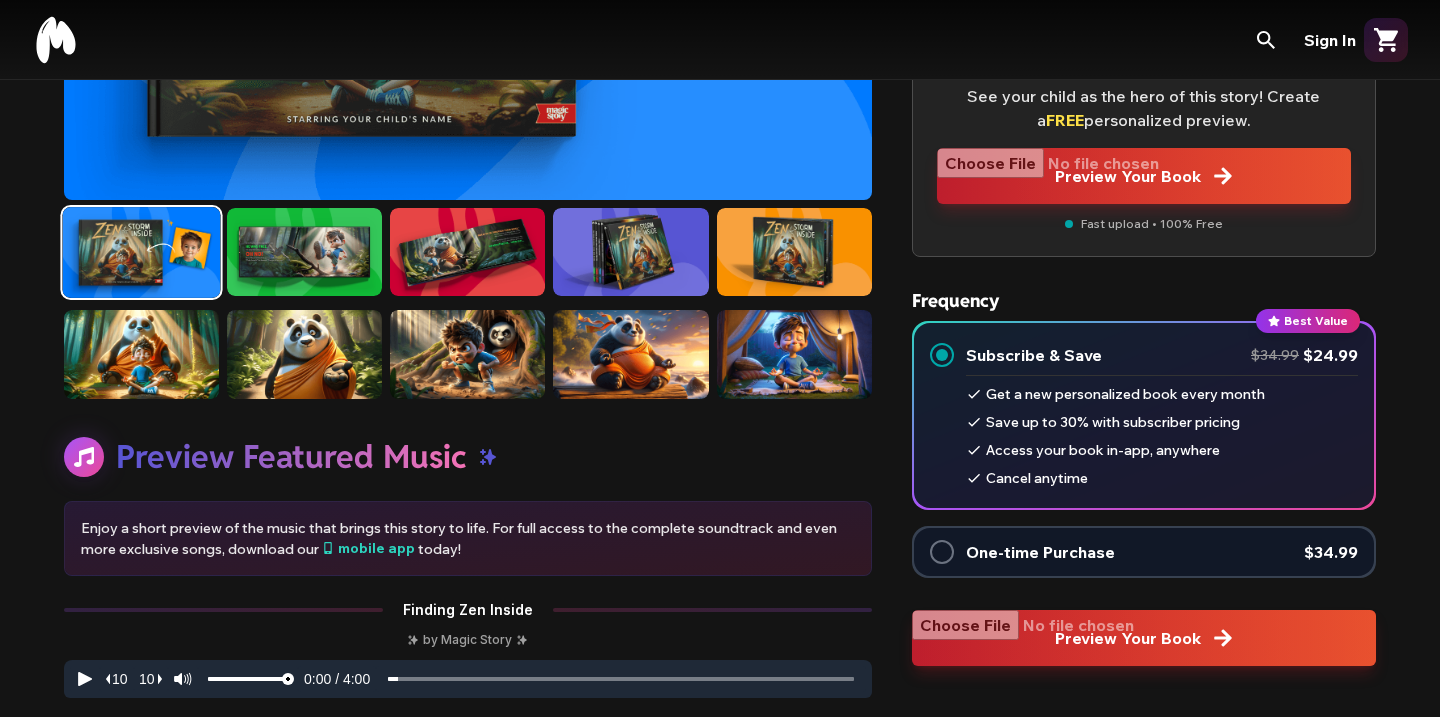scroll, scrollTop: 165, scrollLeft: 0, axis: vertical 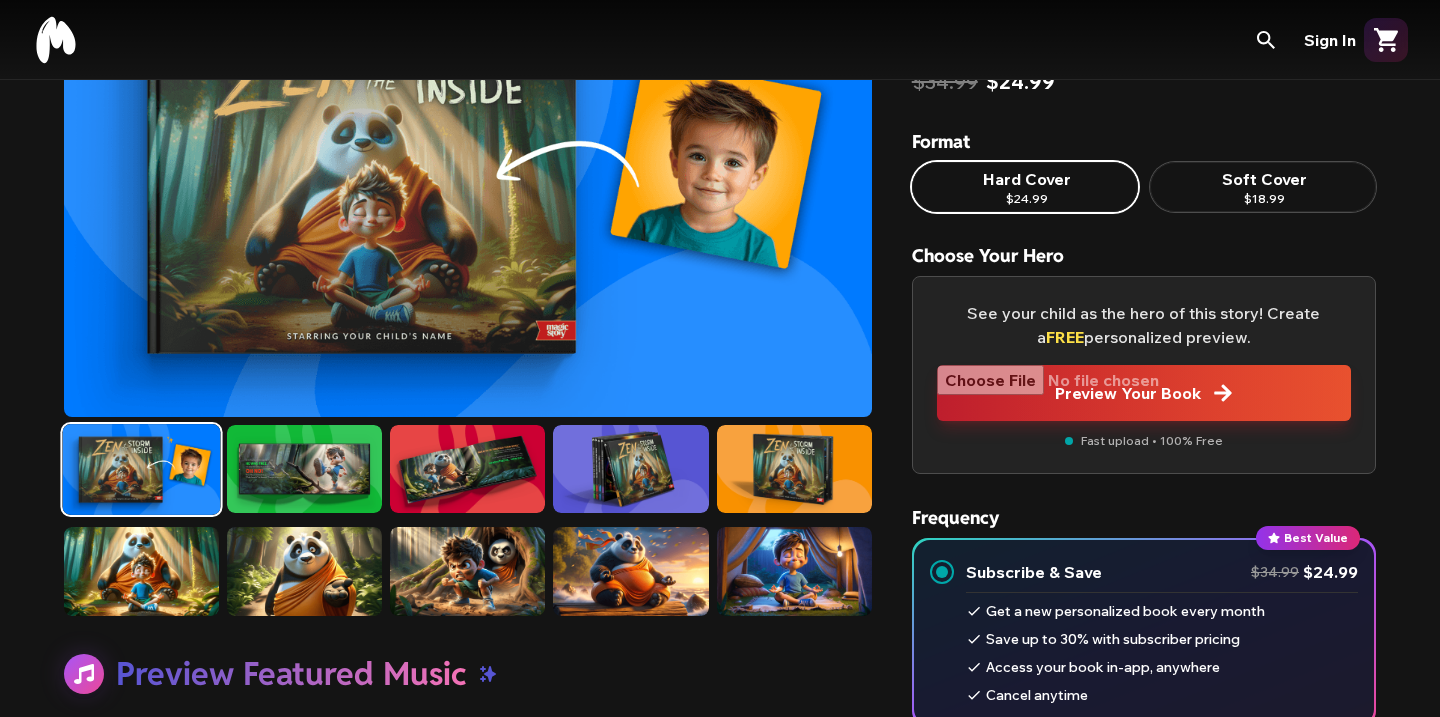 click at bounding box center [467, 469] 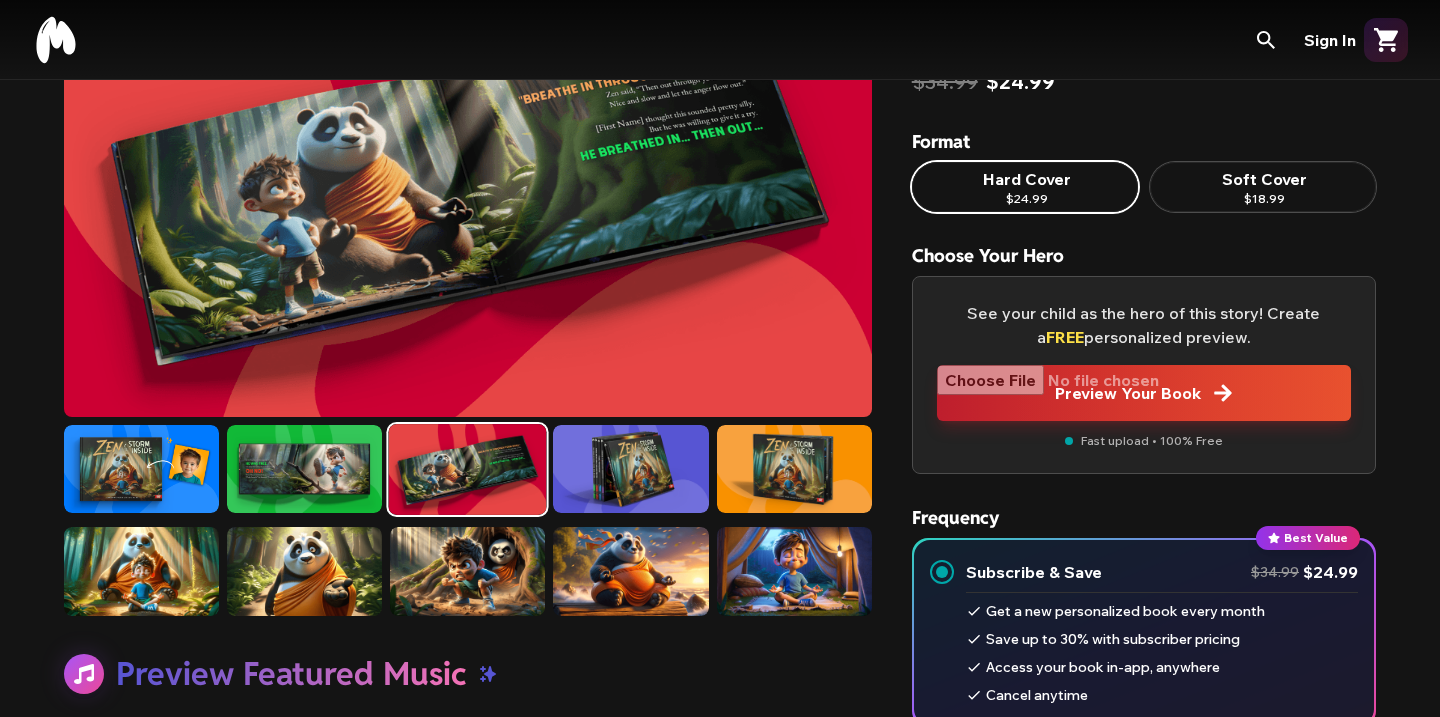 click at bounding box center [630, 469] 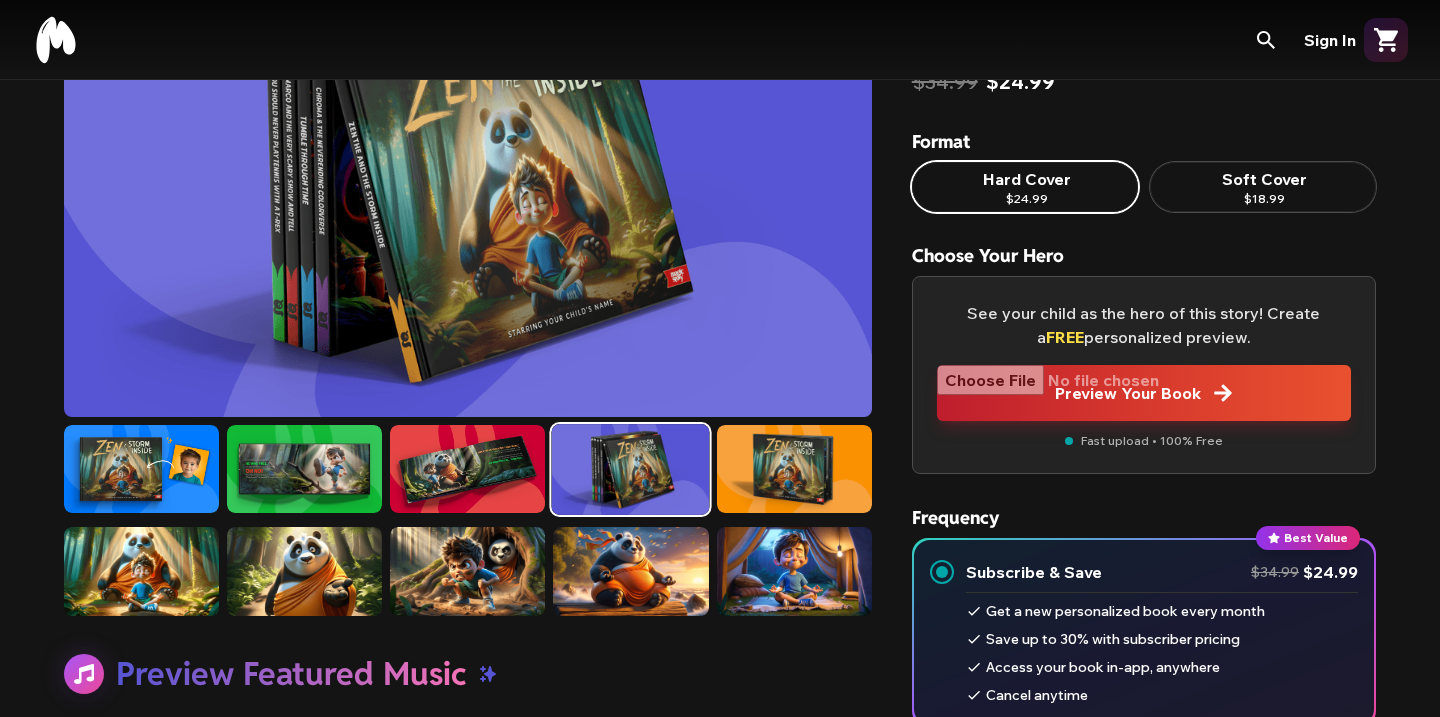 click at bounding box center [794, 469] 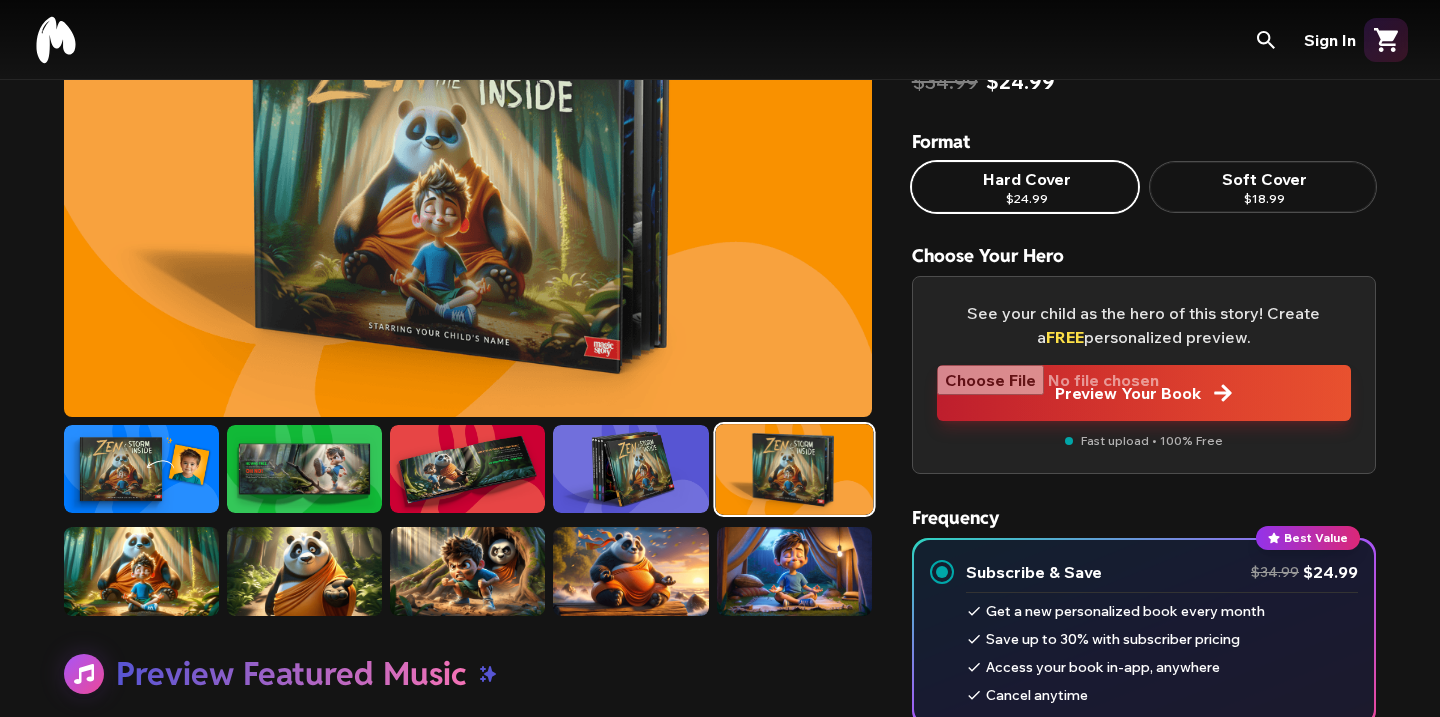click at bounding box center [141, 571] 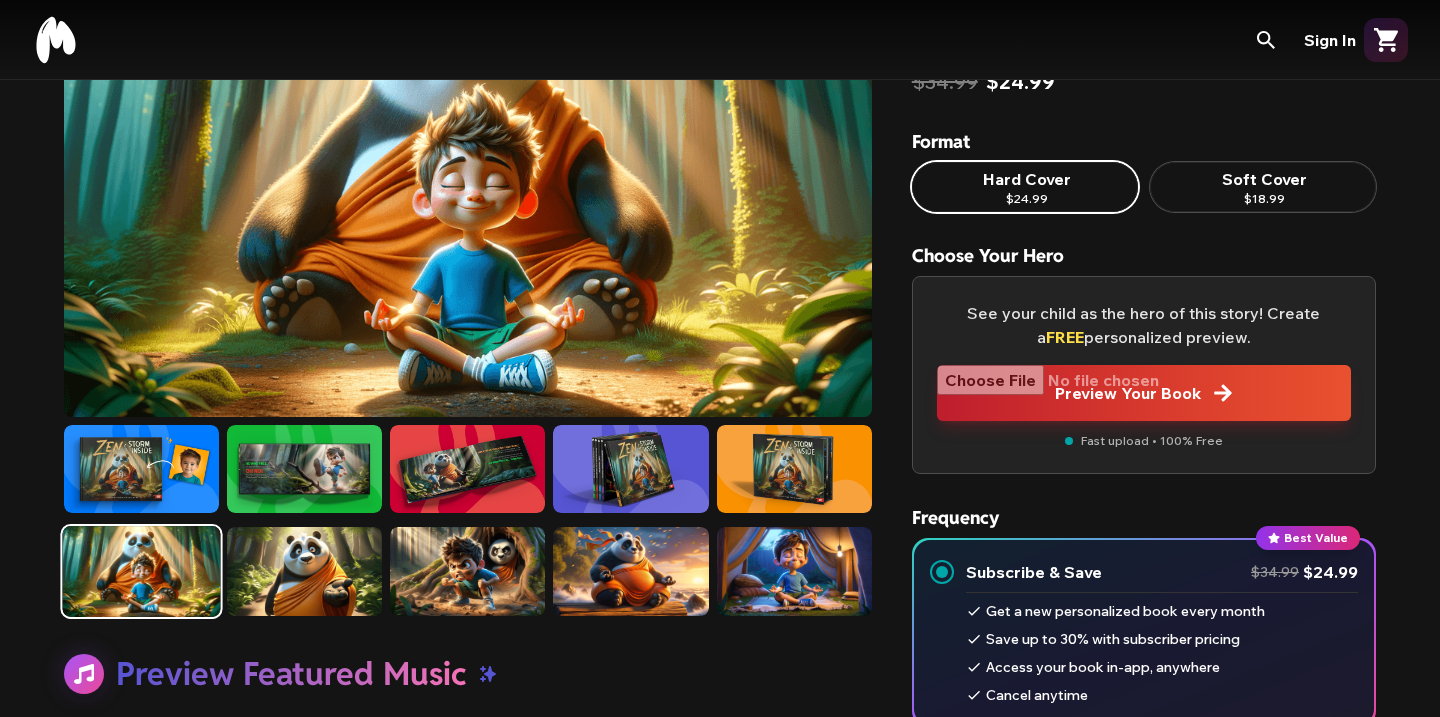 click at bounding box center (304, 571) 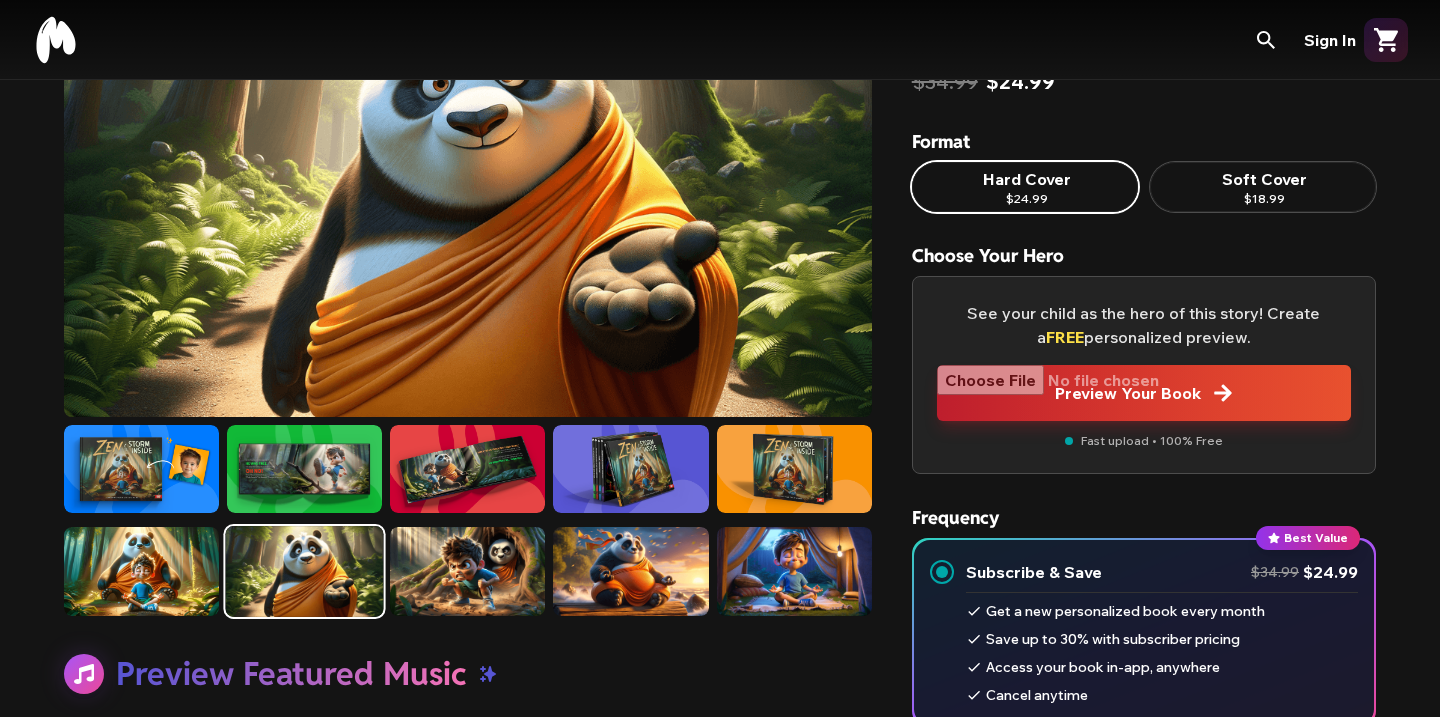 click at bounding box center [467, 571] 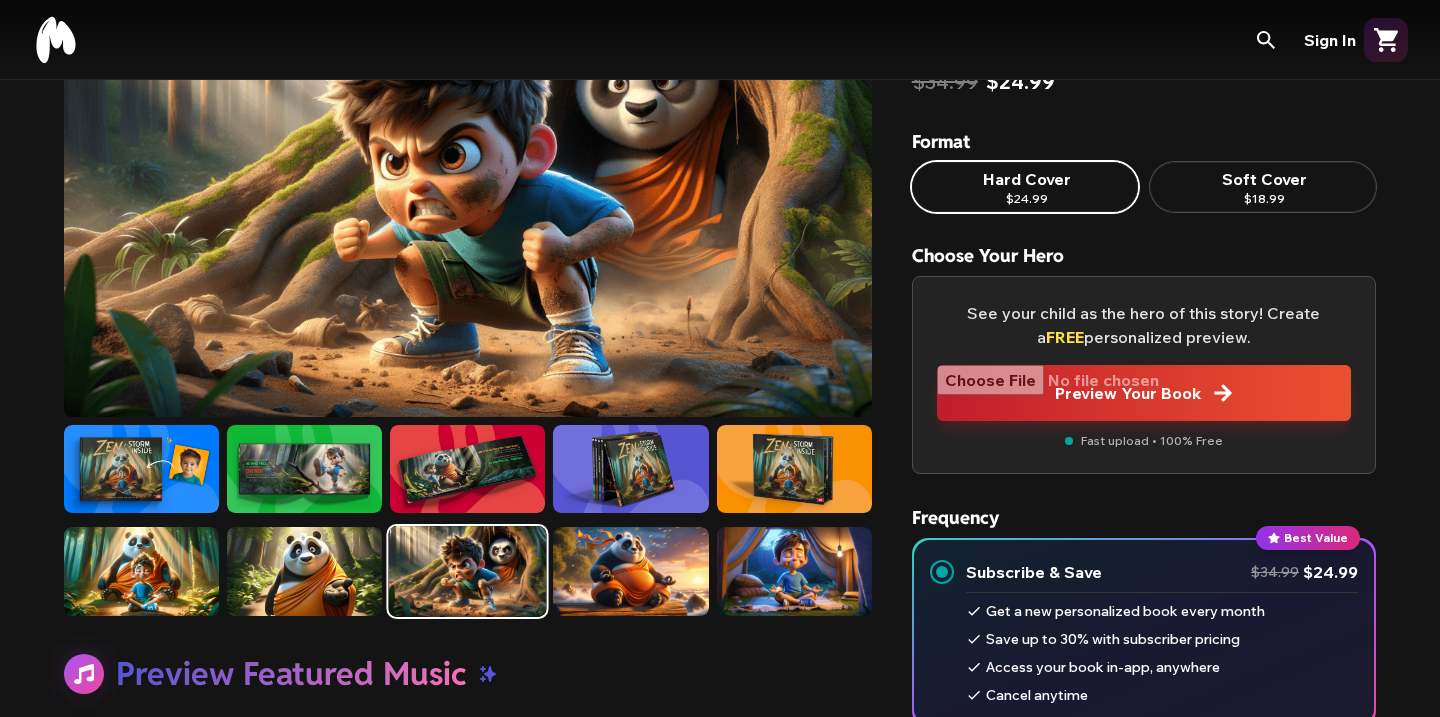 click at bounding box center [630, 571] 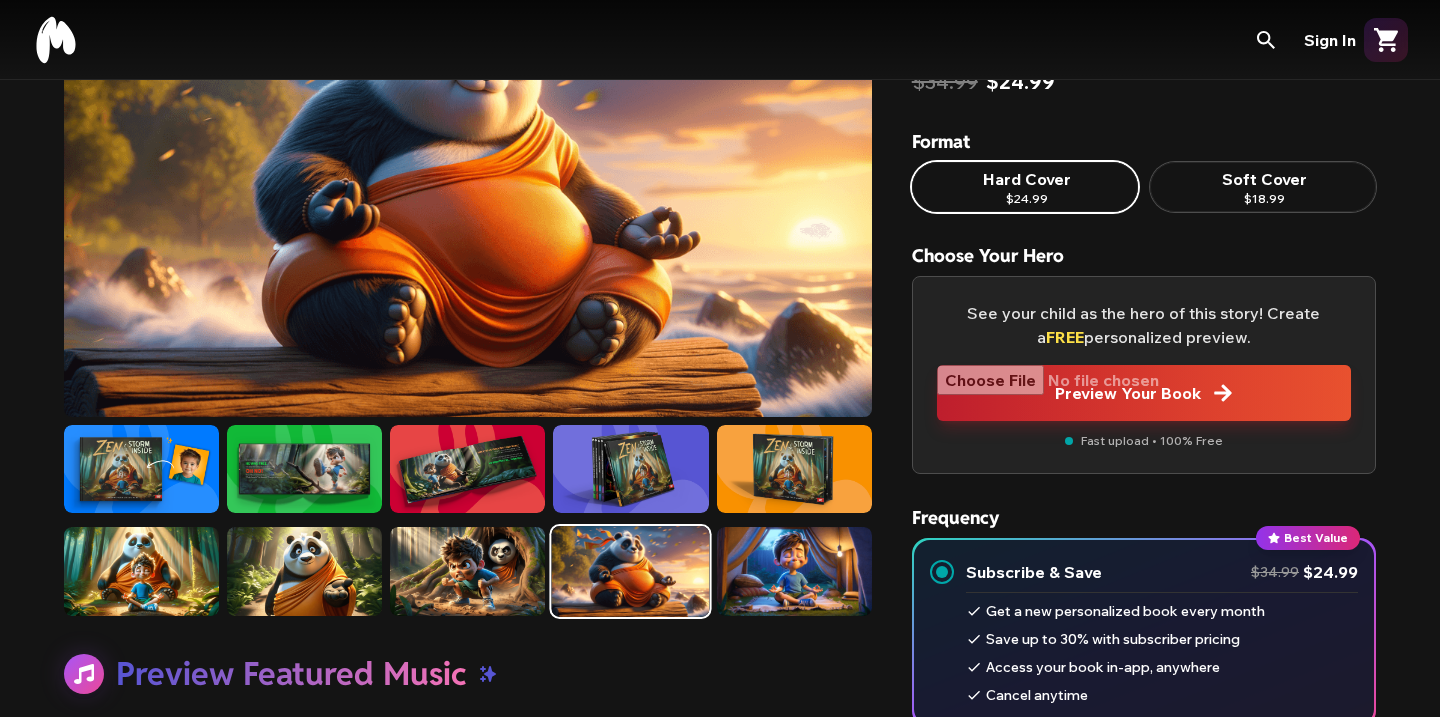 click at bounding box center (794, 571) 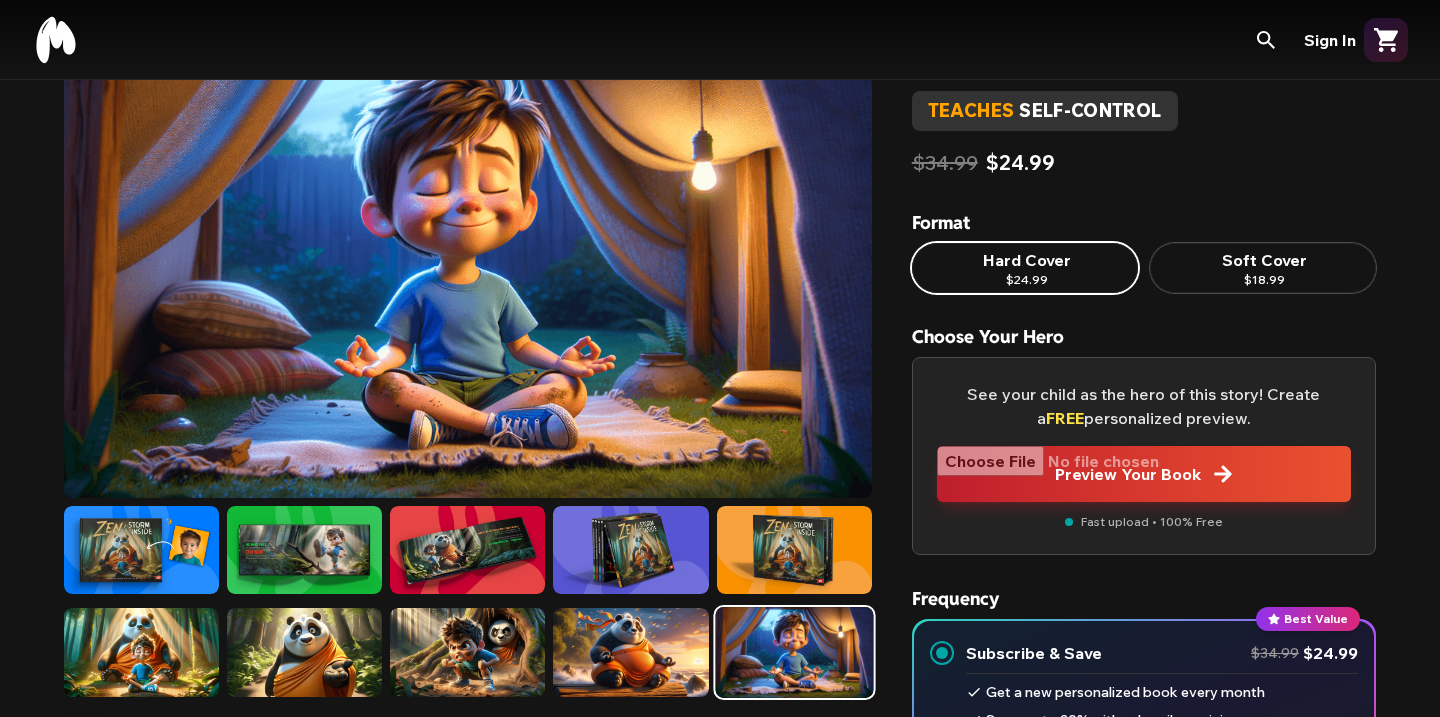 scroll, scrollTop: 85, scrollLeft: 0, axis: vertical 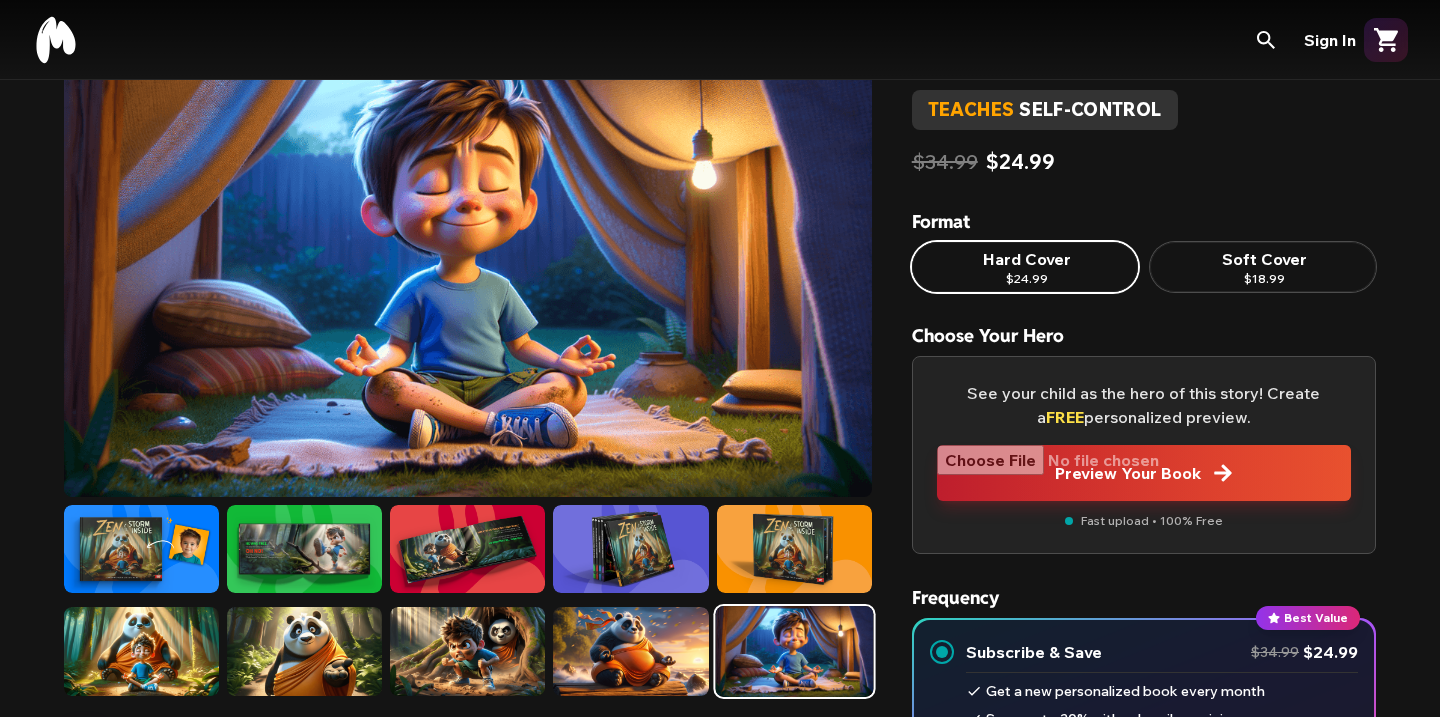 click 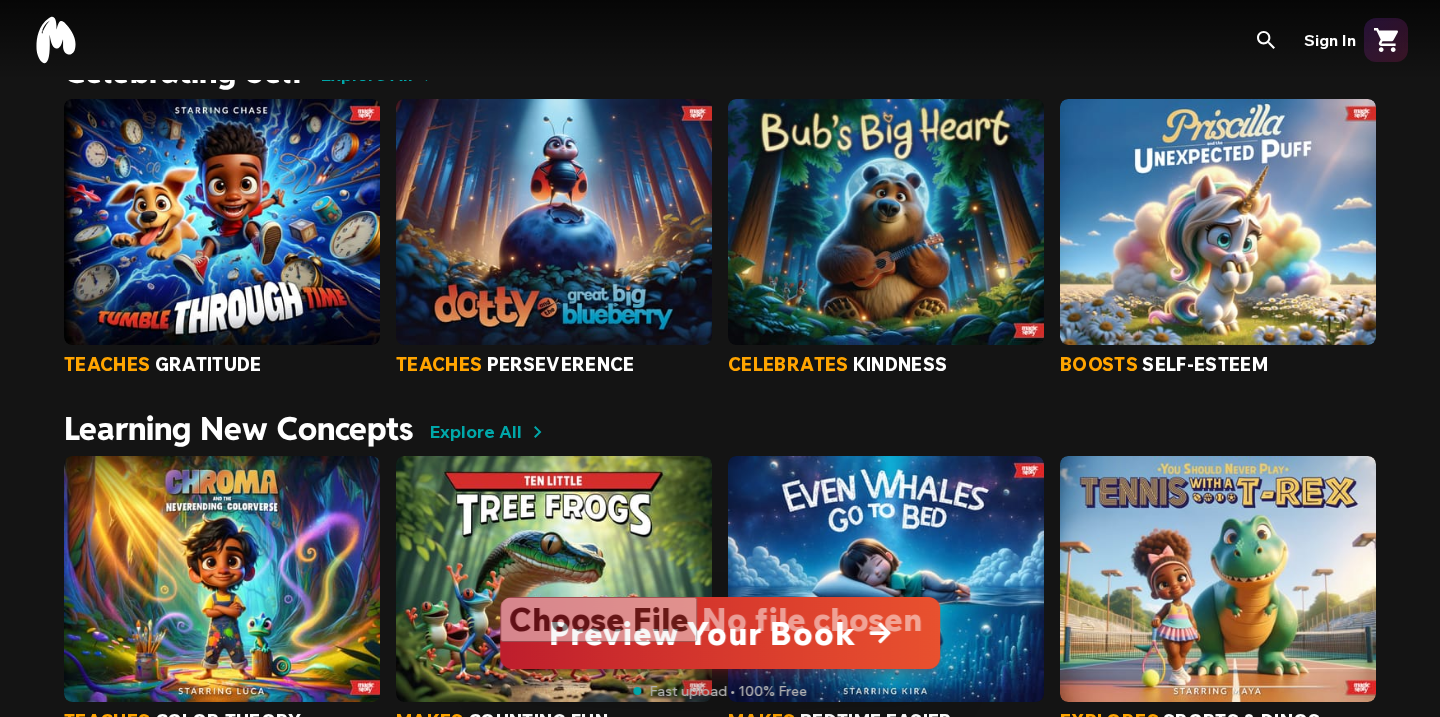 scroll, scrollTop: 2112, scrollLeft: 0, axis: vertical 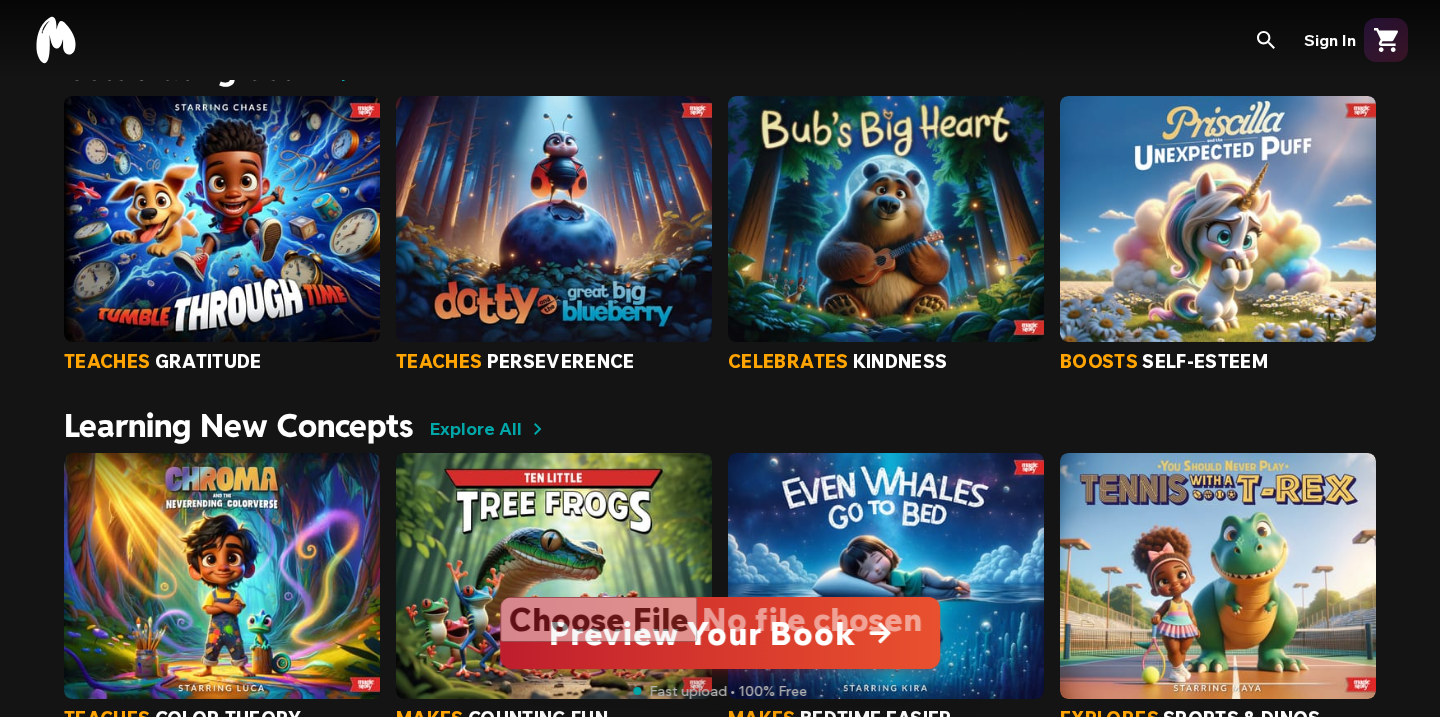 click at bounding box center (886, 219) 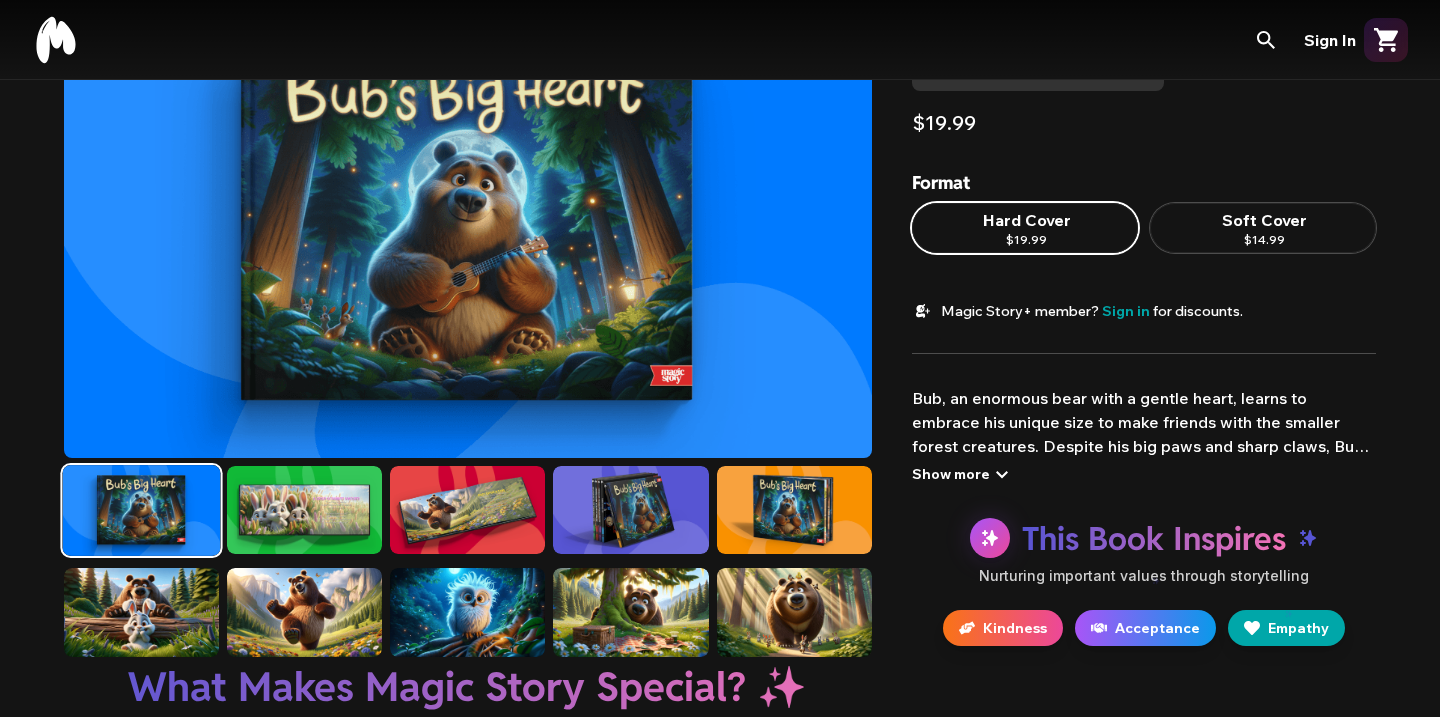 scroll, scrollTop: 130, scrollLeft: 0, axis: vertical 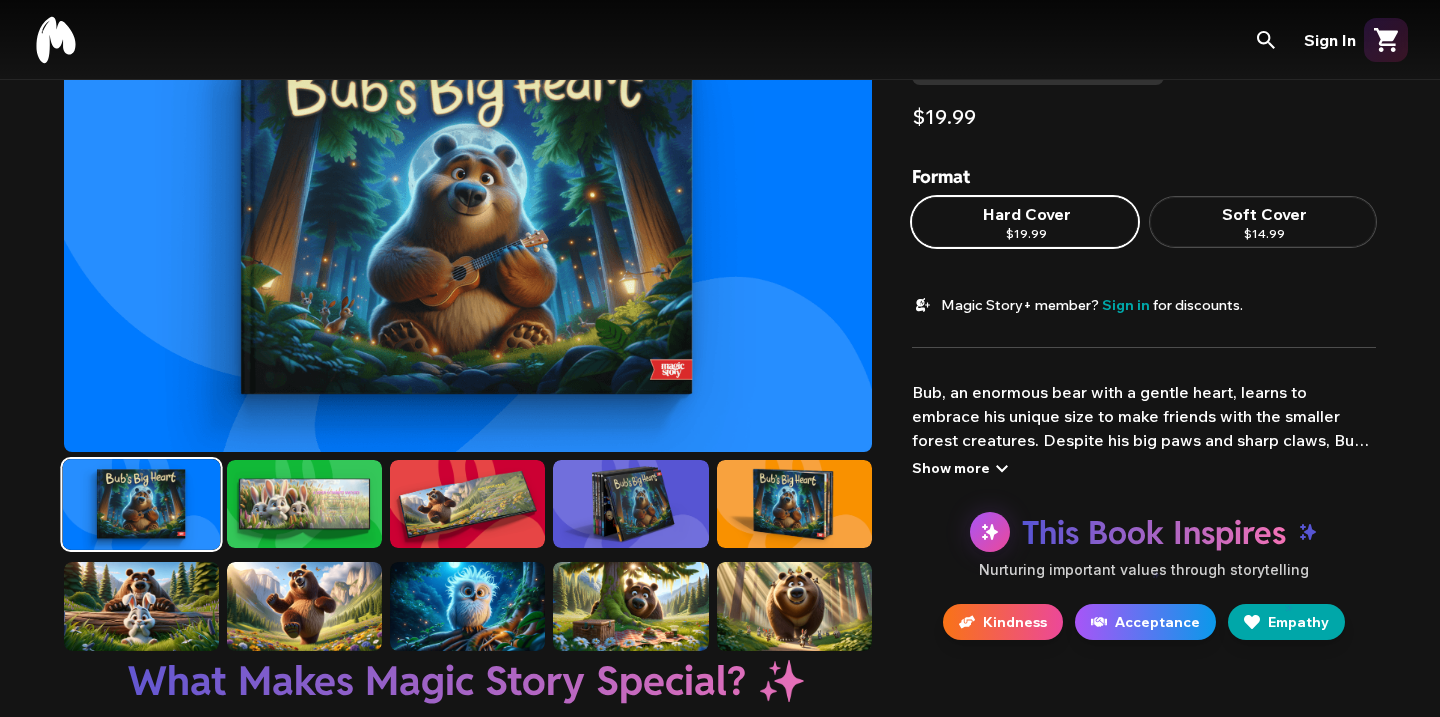 click 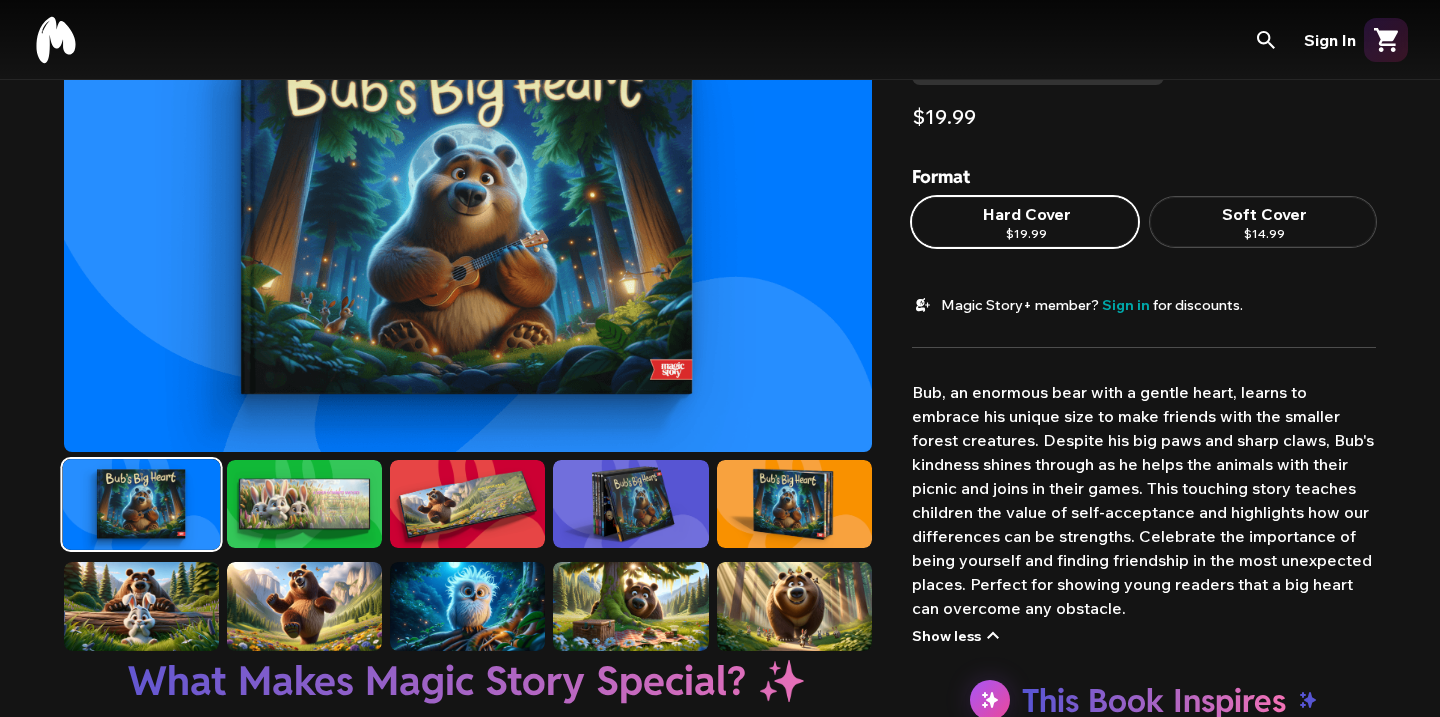 click 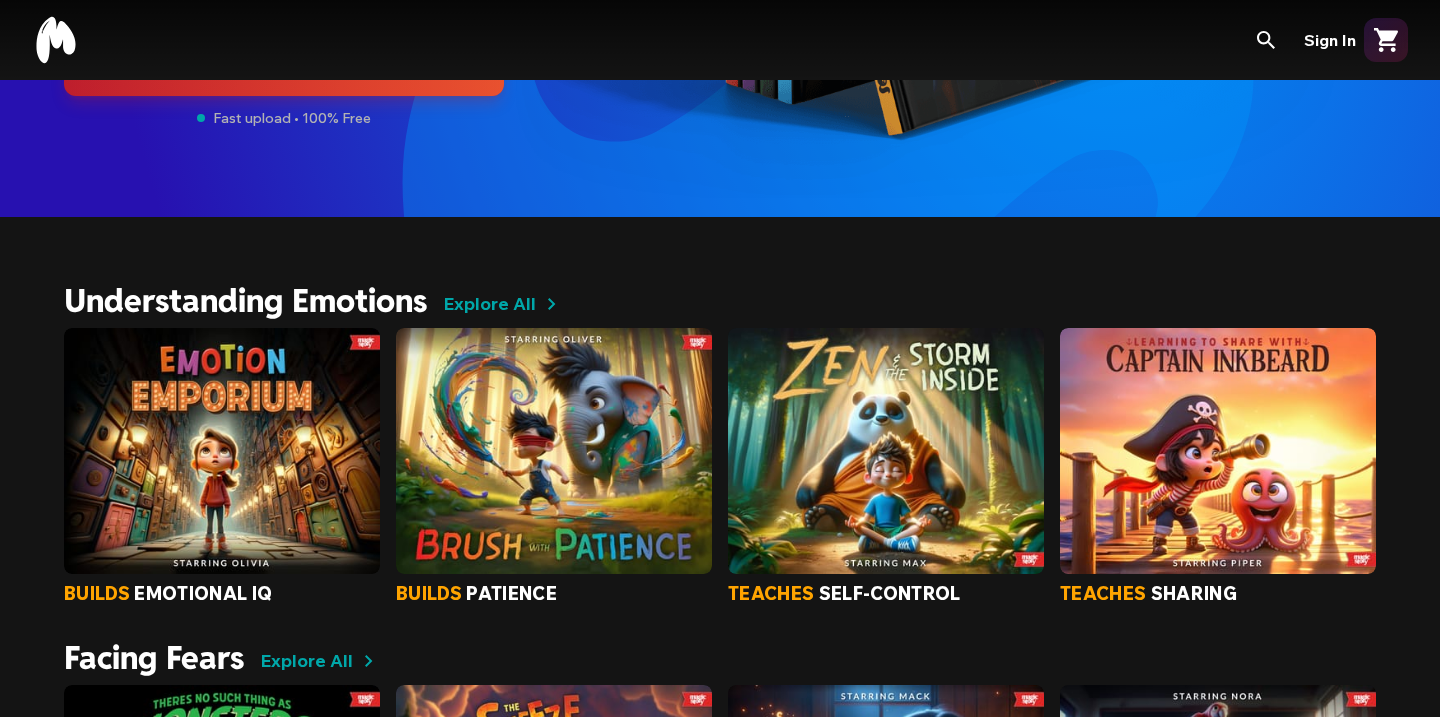 scroll, scrollTop: 451, scrollLeft: 0, axis: vertical 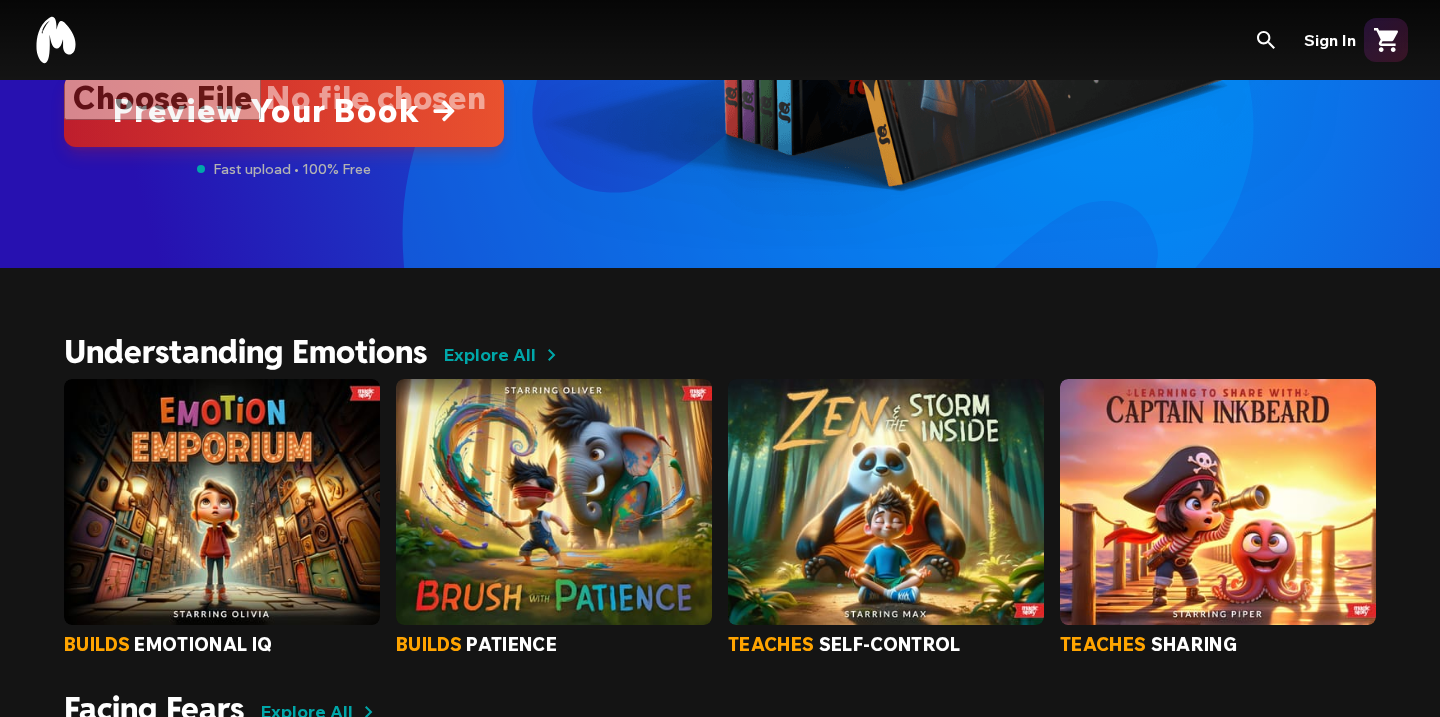 click on "builds   emotional iq builds   patience teaches   self-control teaches   sharing" at bounding box center [720, 514] 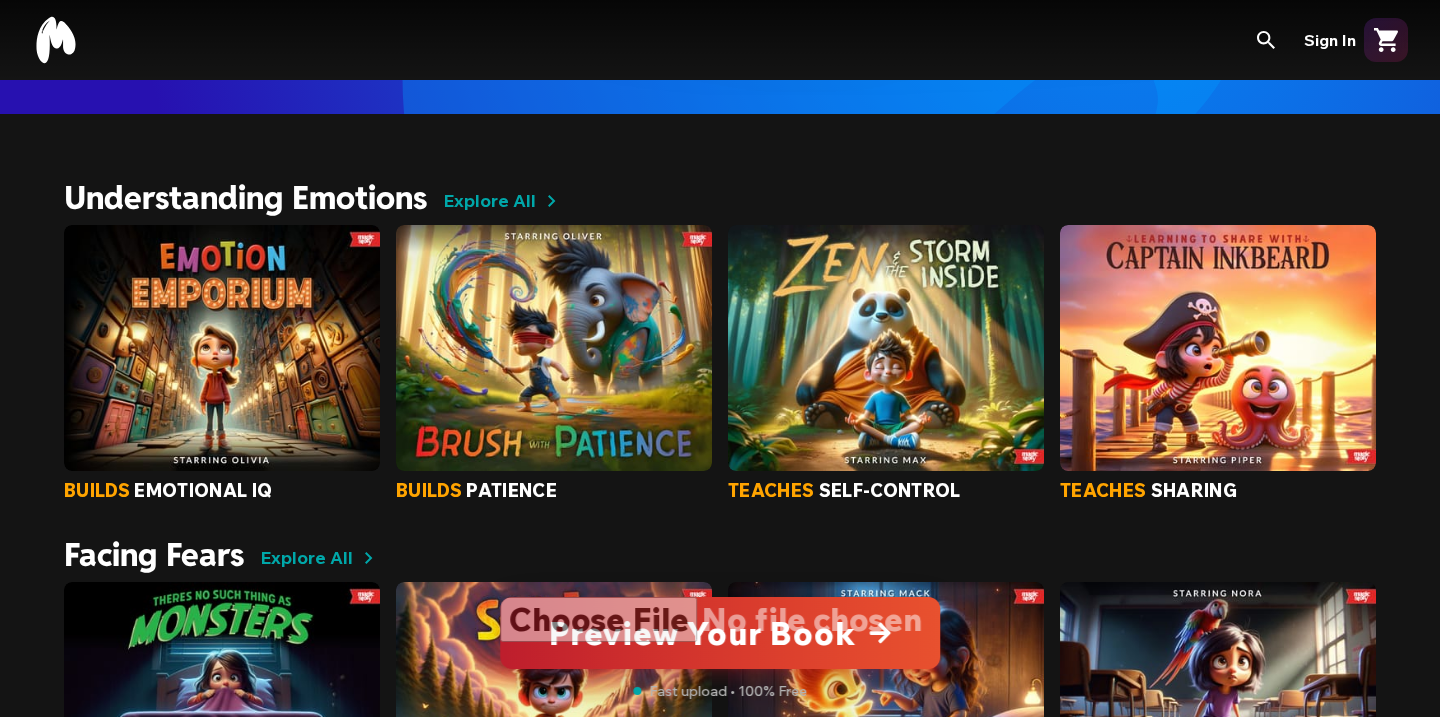 scroll, scrollTop: 520, scrollLeft: 0, axis: vertical 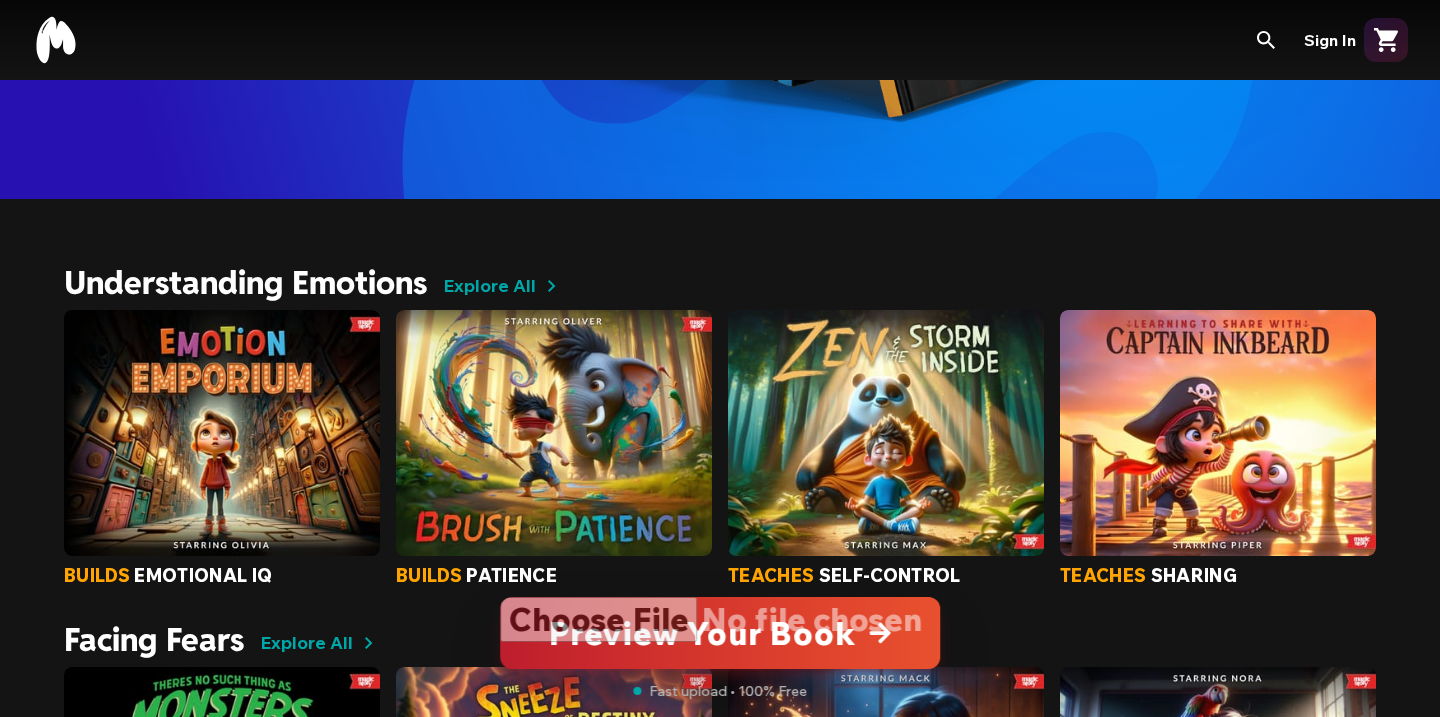 click on "builds   emotional iq builds   patience teaches   self-control teaches   sharing" at bounding box center [720, 445] 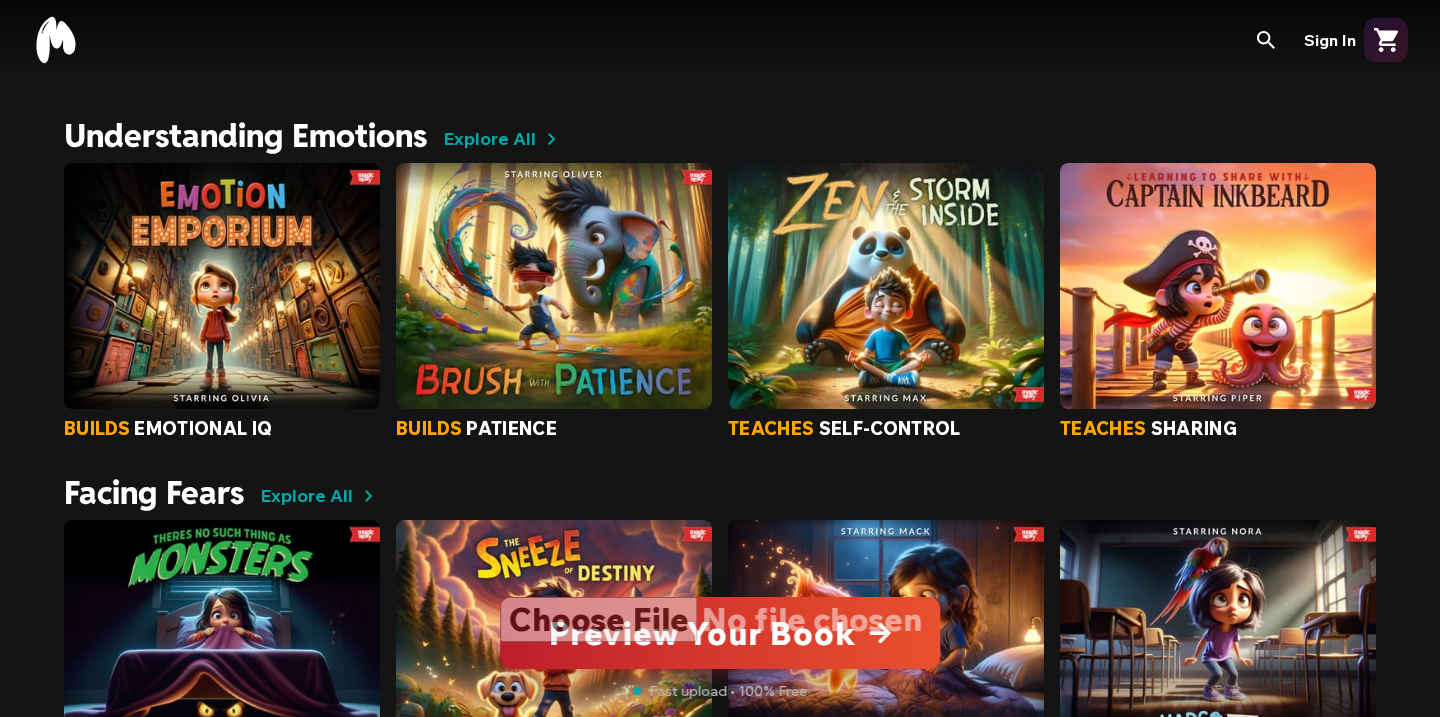 scroll, scrollTop: 669, scrollLeft: 0, axis: vertical 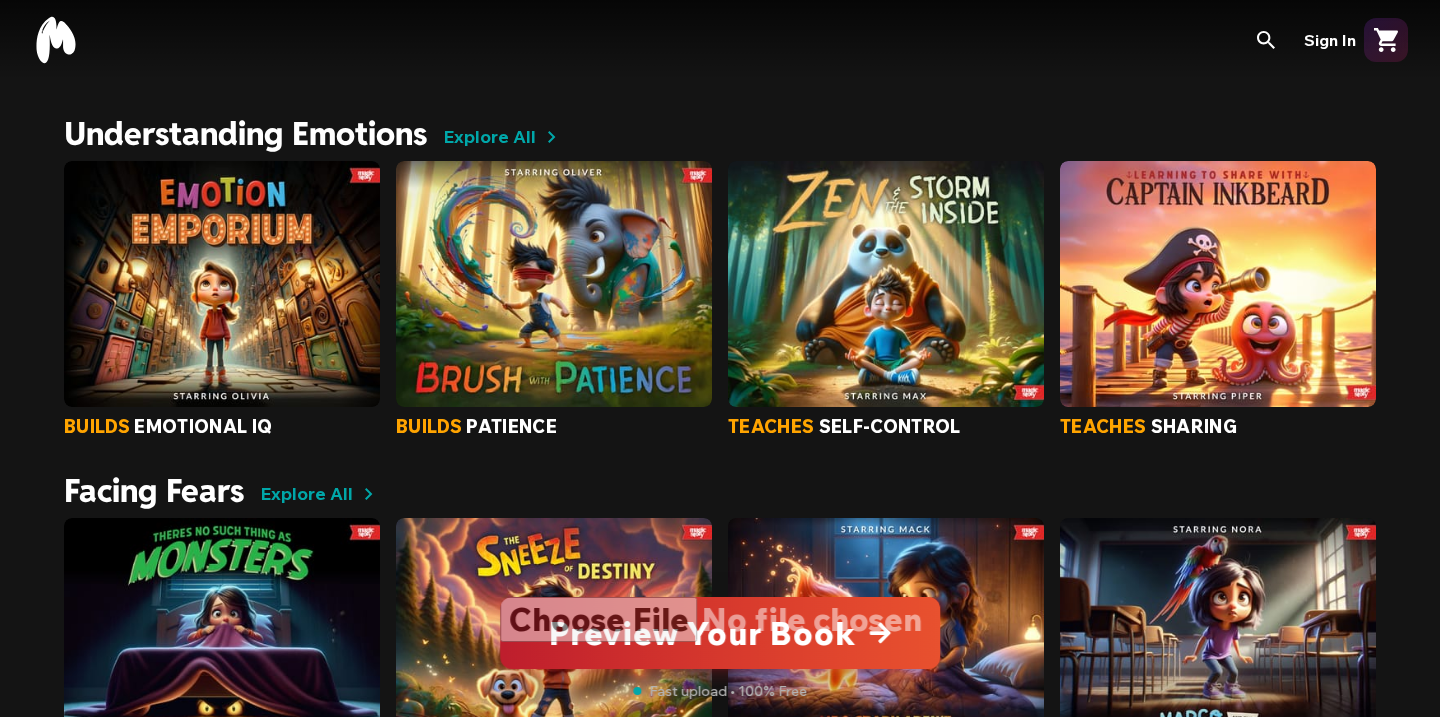 click on "Explore All" at bounding box center [489, 137] 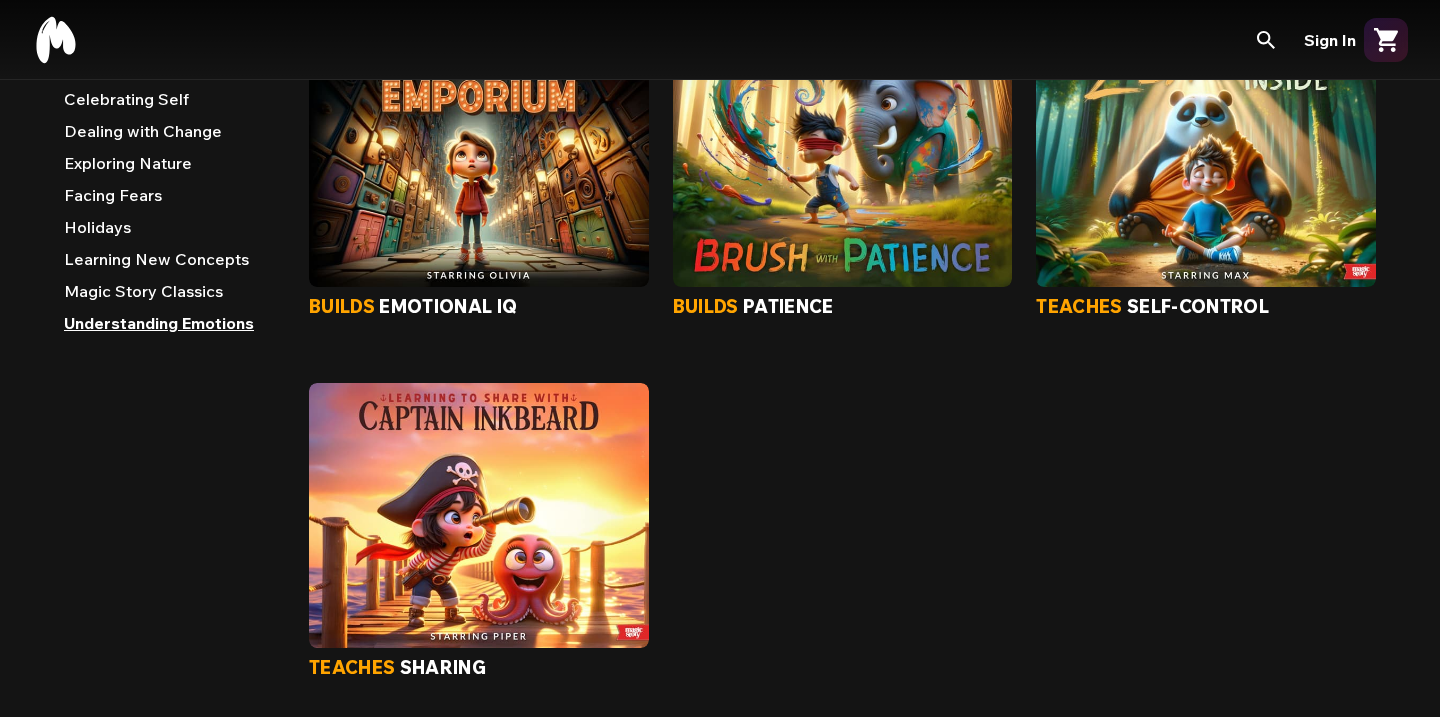 scroll, scrollTop: 0, scrollLeft: 0, axis: both 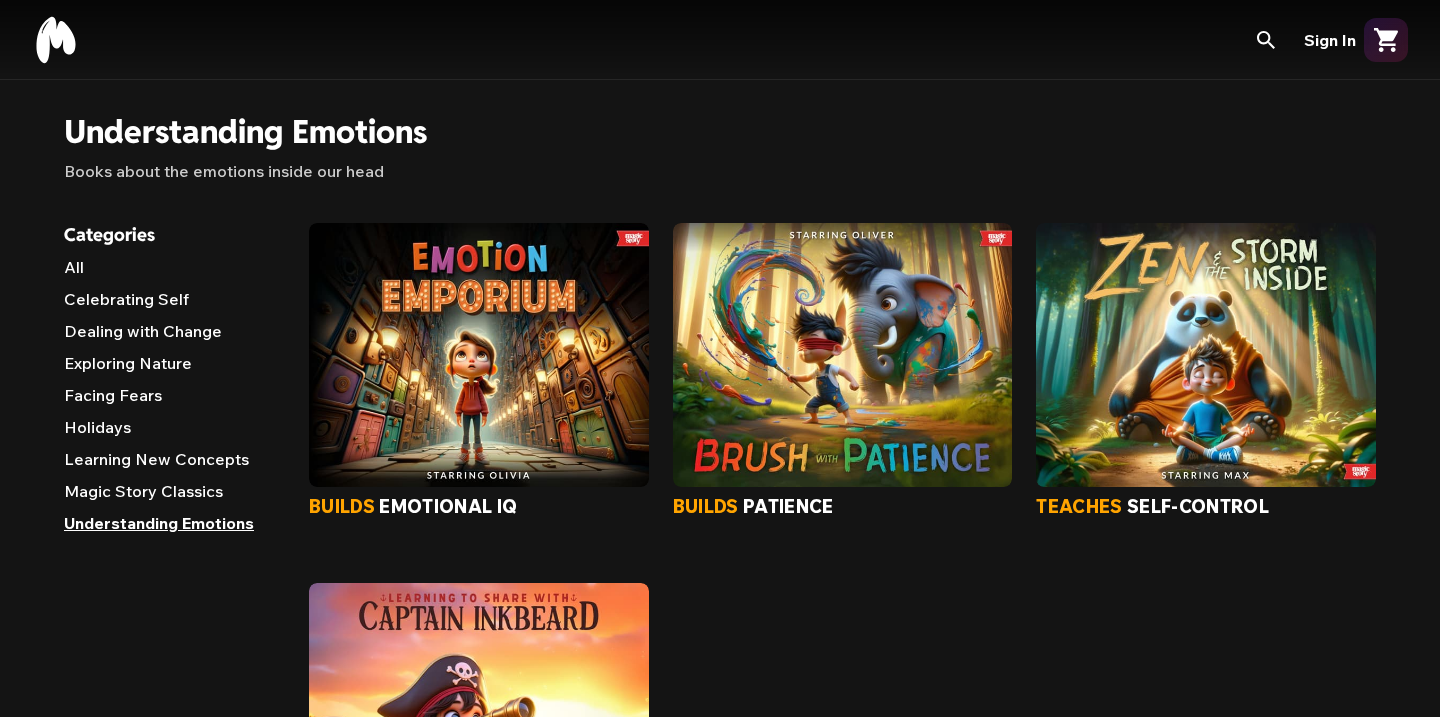 click at bounding box center (479, 715) 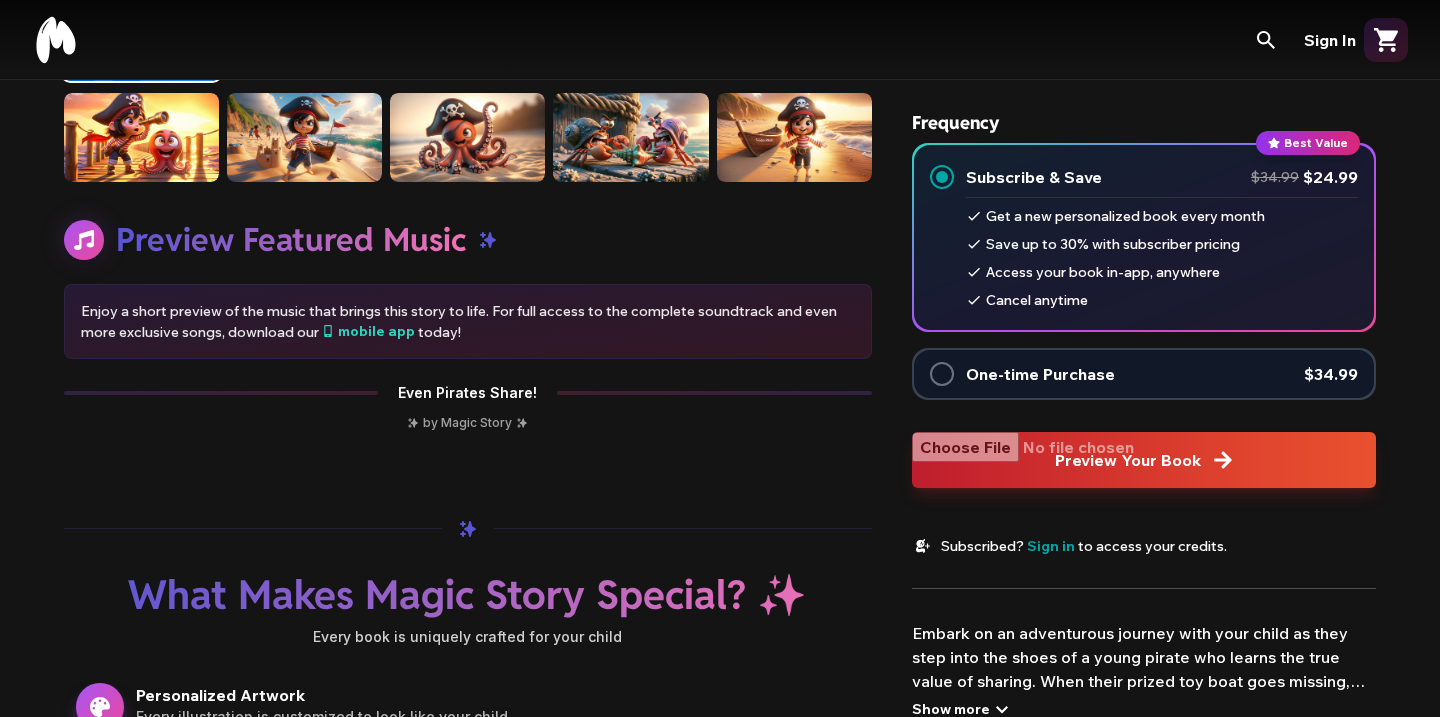 scroll, scrollTop: 822, scrollLeft: 0, axis: vertical 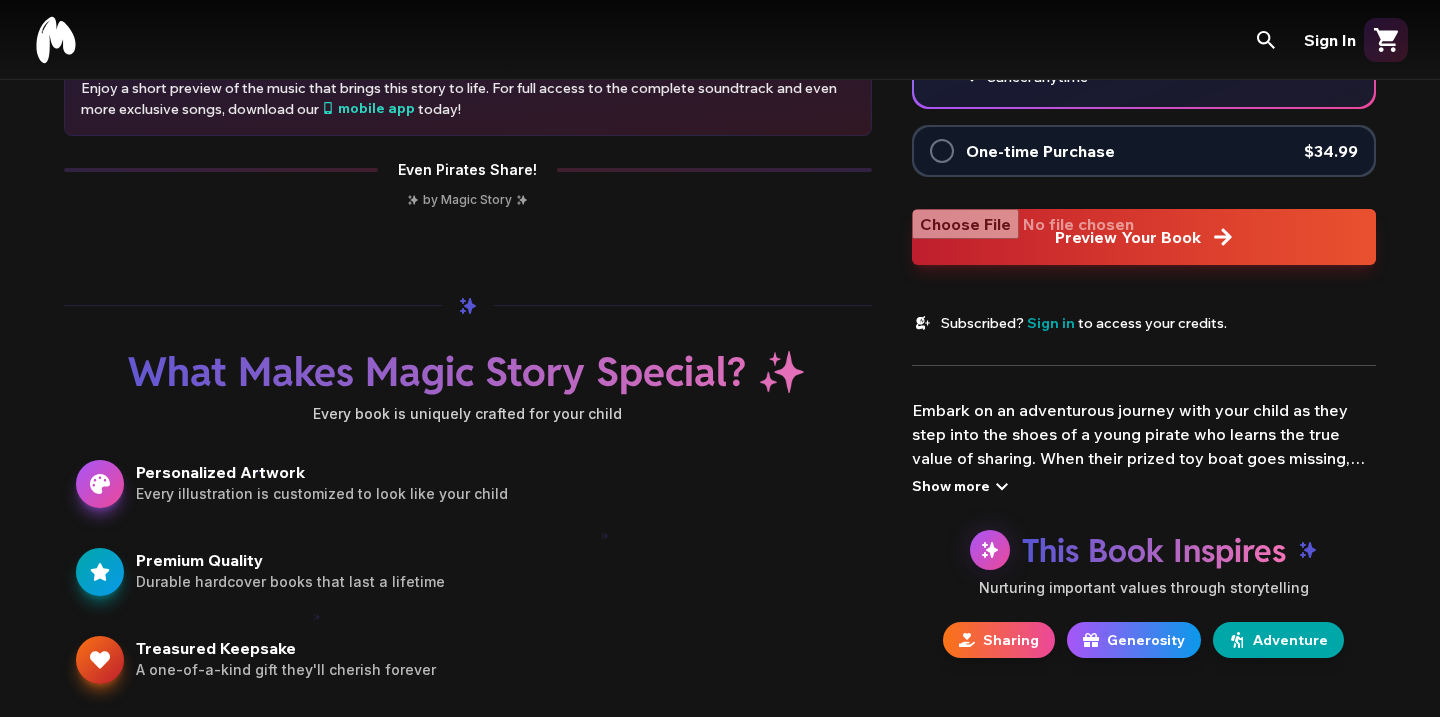 click 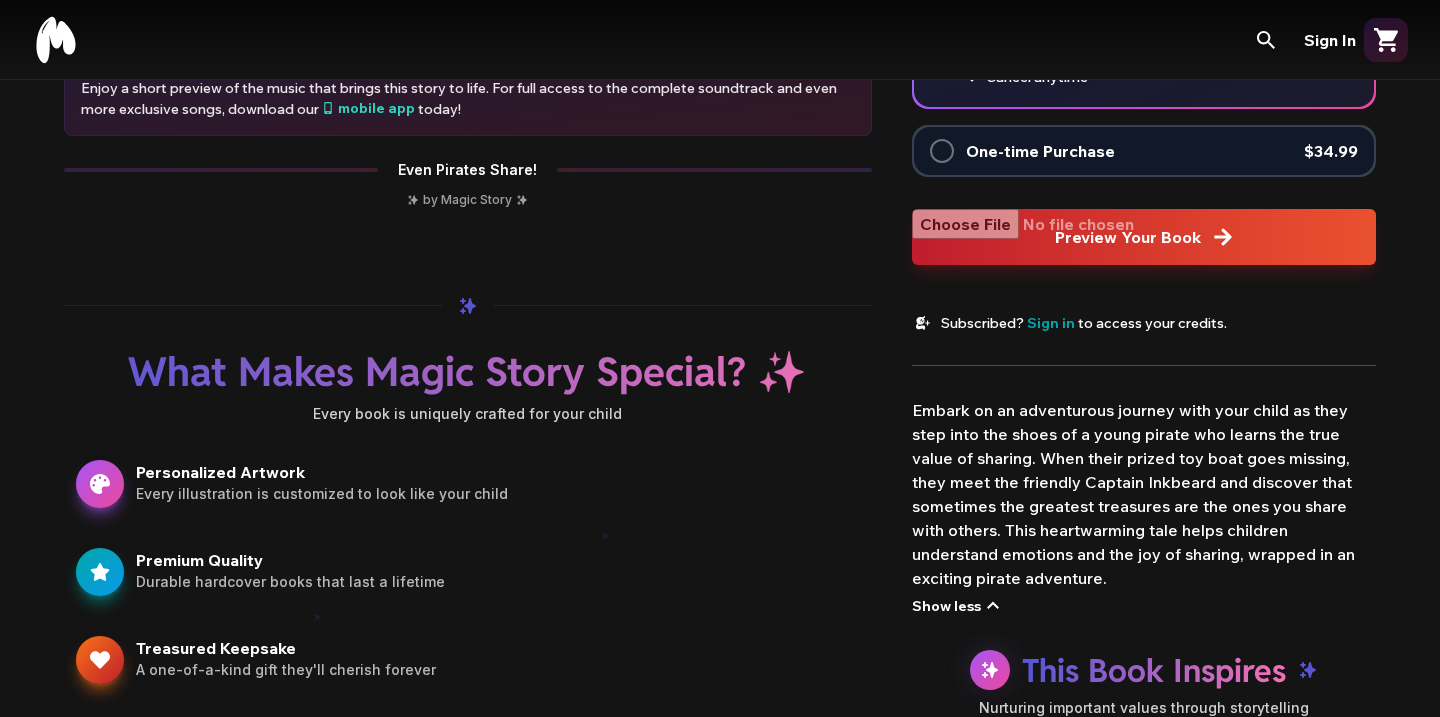 scroll, scrollTop: 828, scrollLeft: 0, axis: vertical 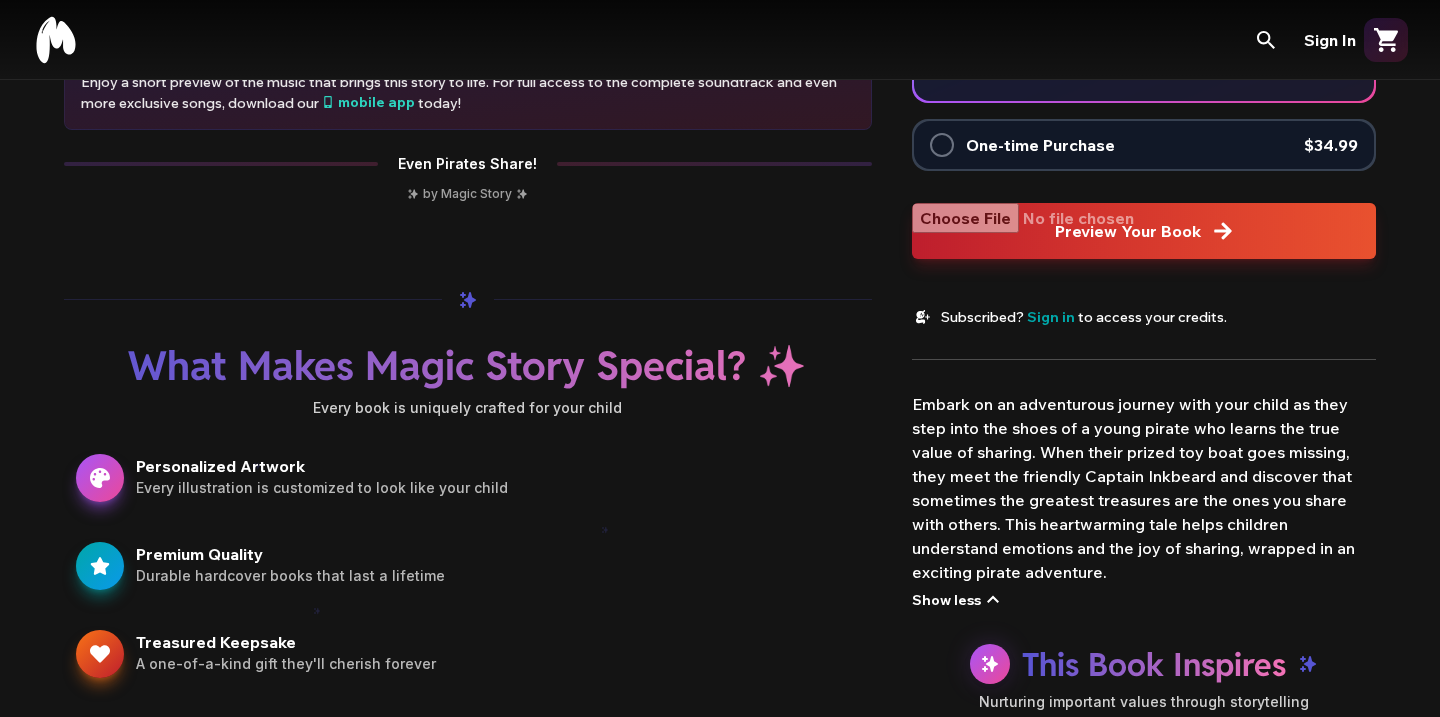 click 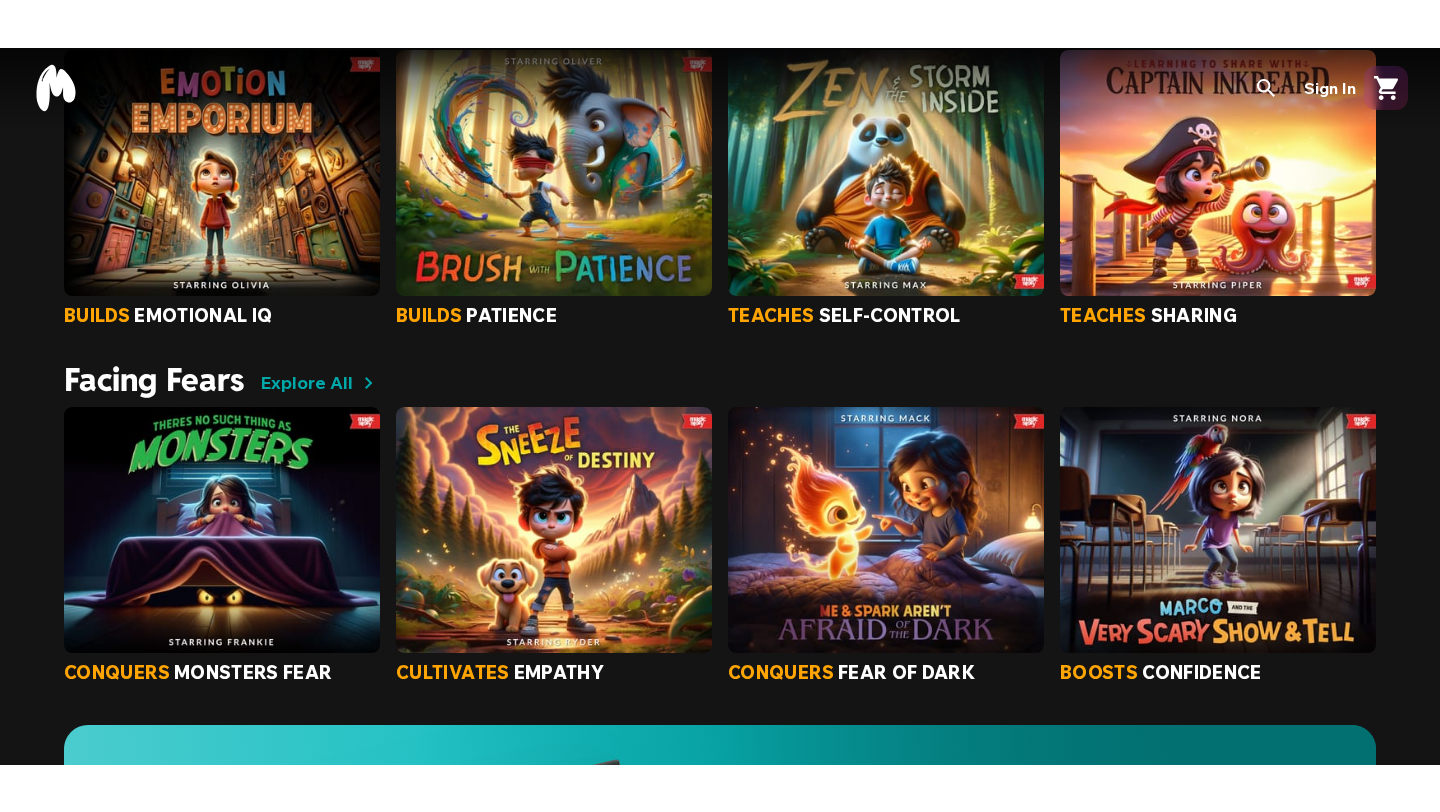 scroll, scrollTop: 0, scrollLeft: 0, axis: both 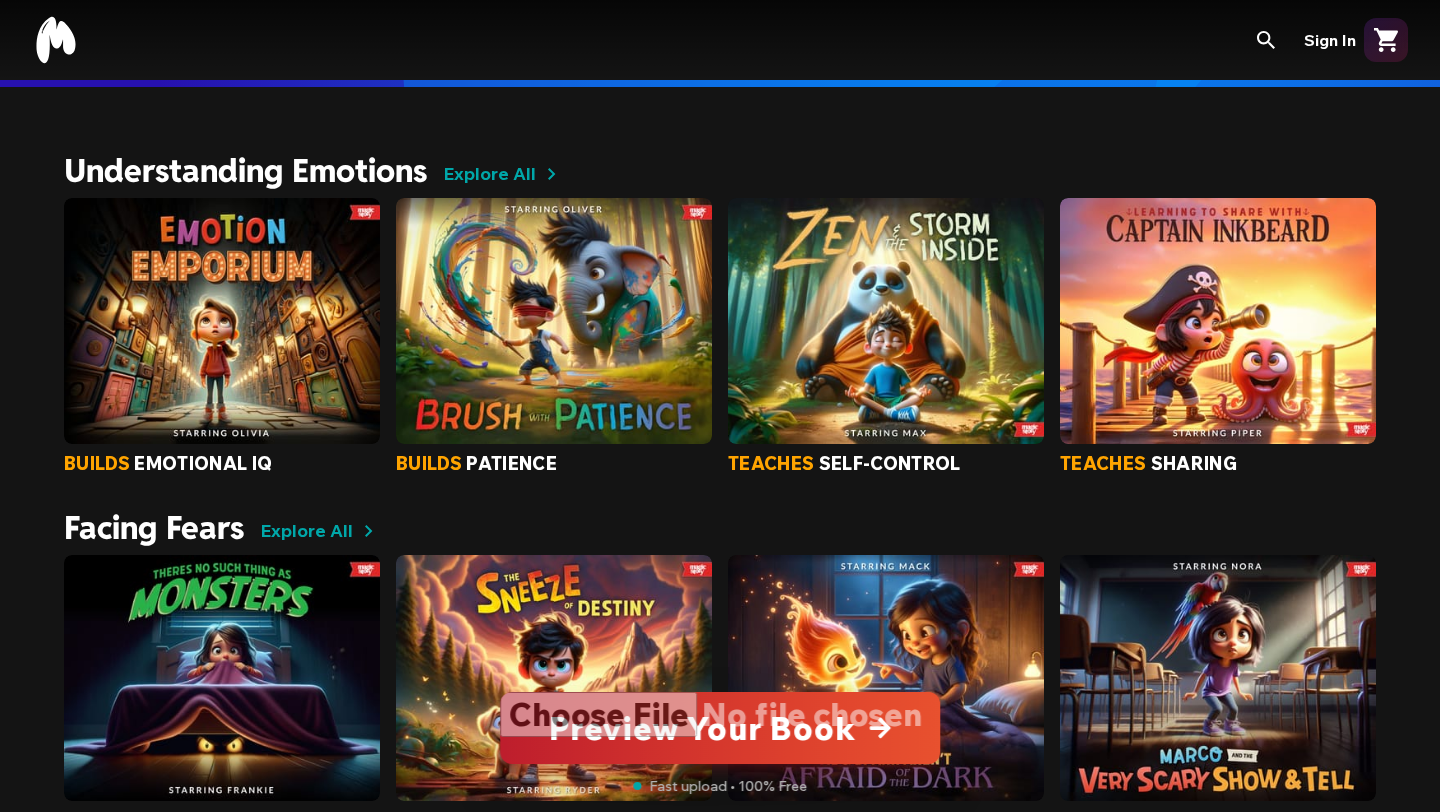 click at bounding box center (222, 321) 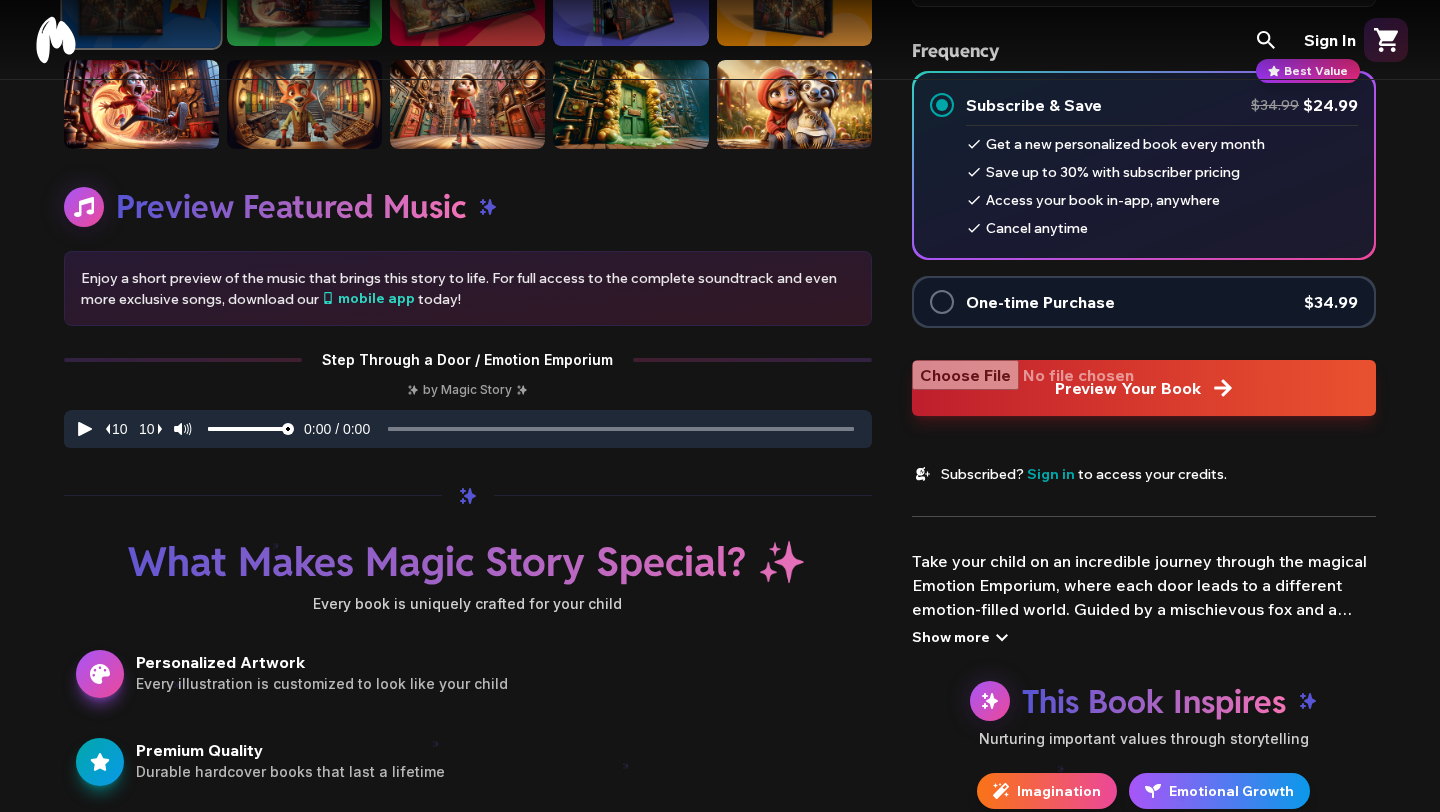 scroll, scrollTop: 0, scrollLeft: 0, axis: both 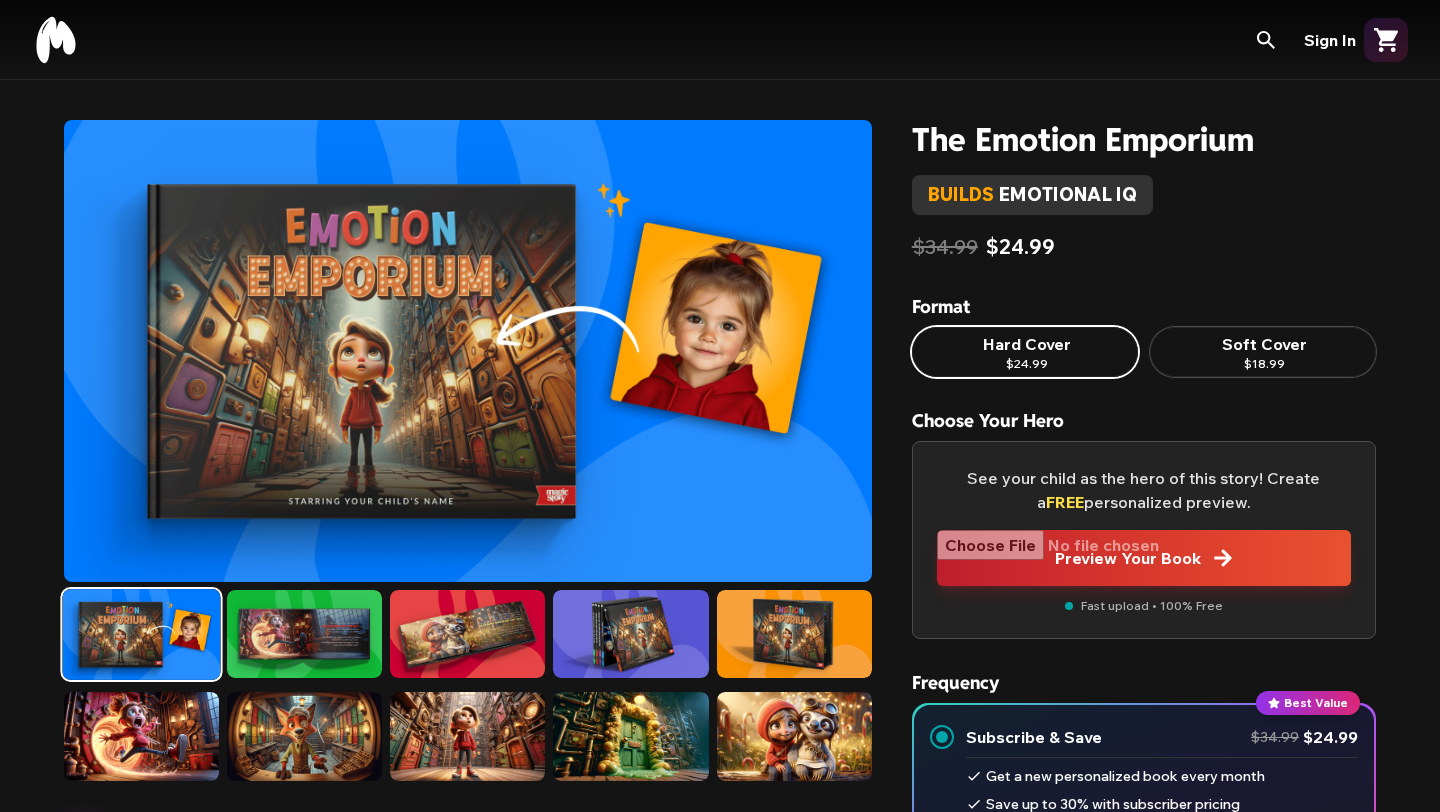 click 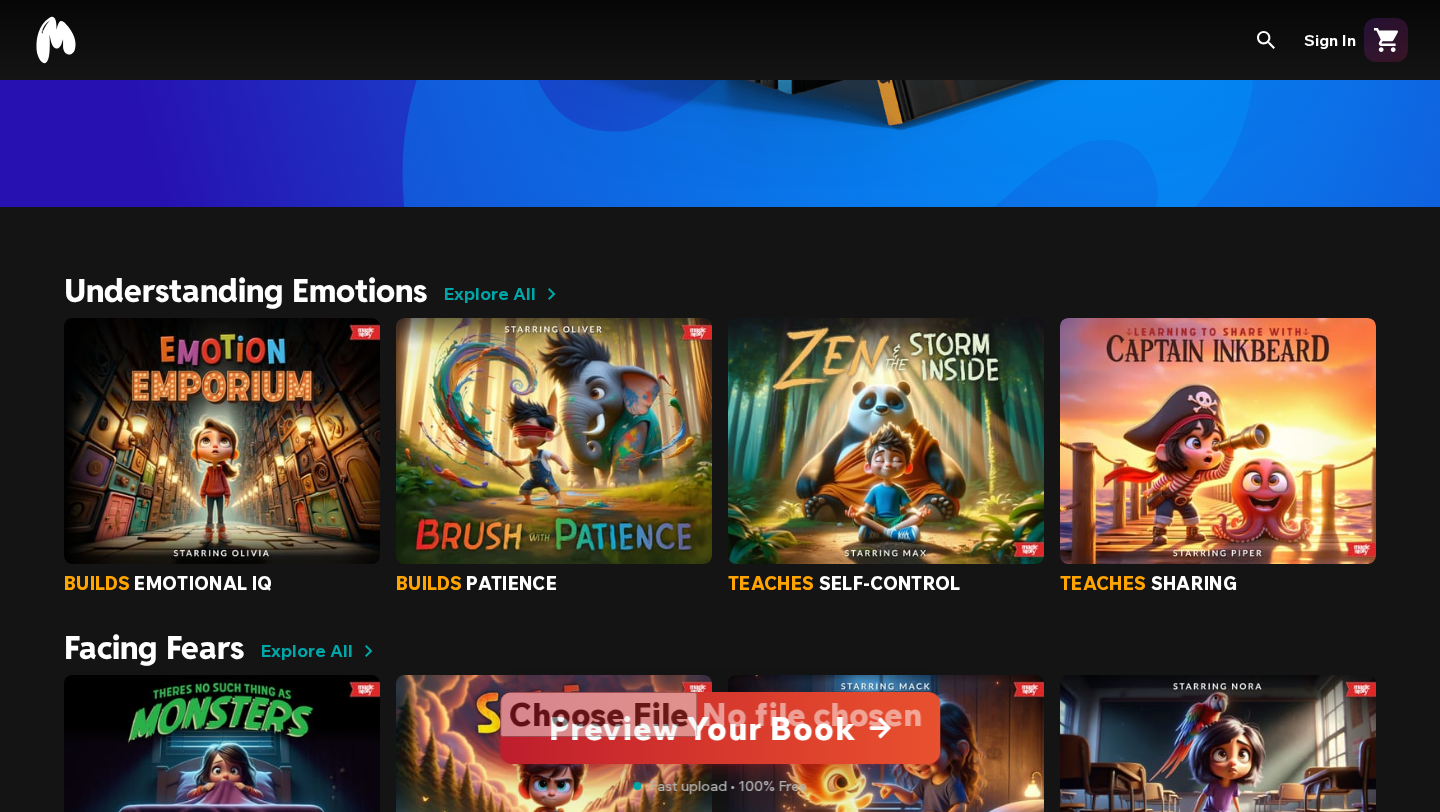 scroll, scrollTop: 642, scrollLeft: 0, axis: vertical 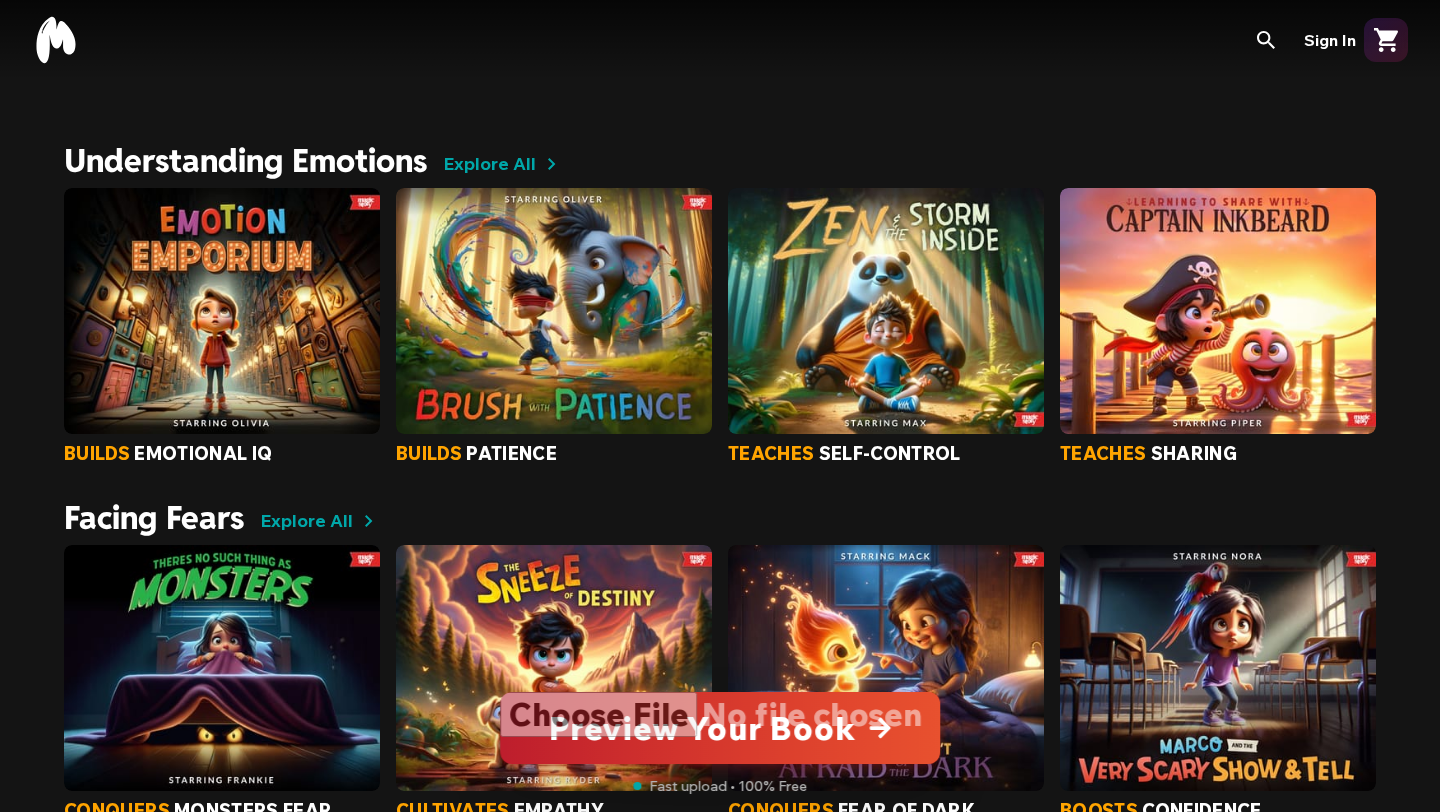 click at bounding box center [886, 311] 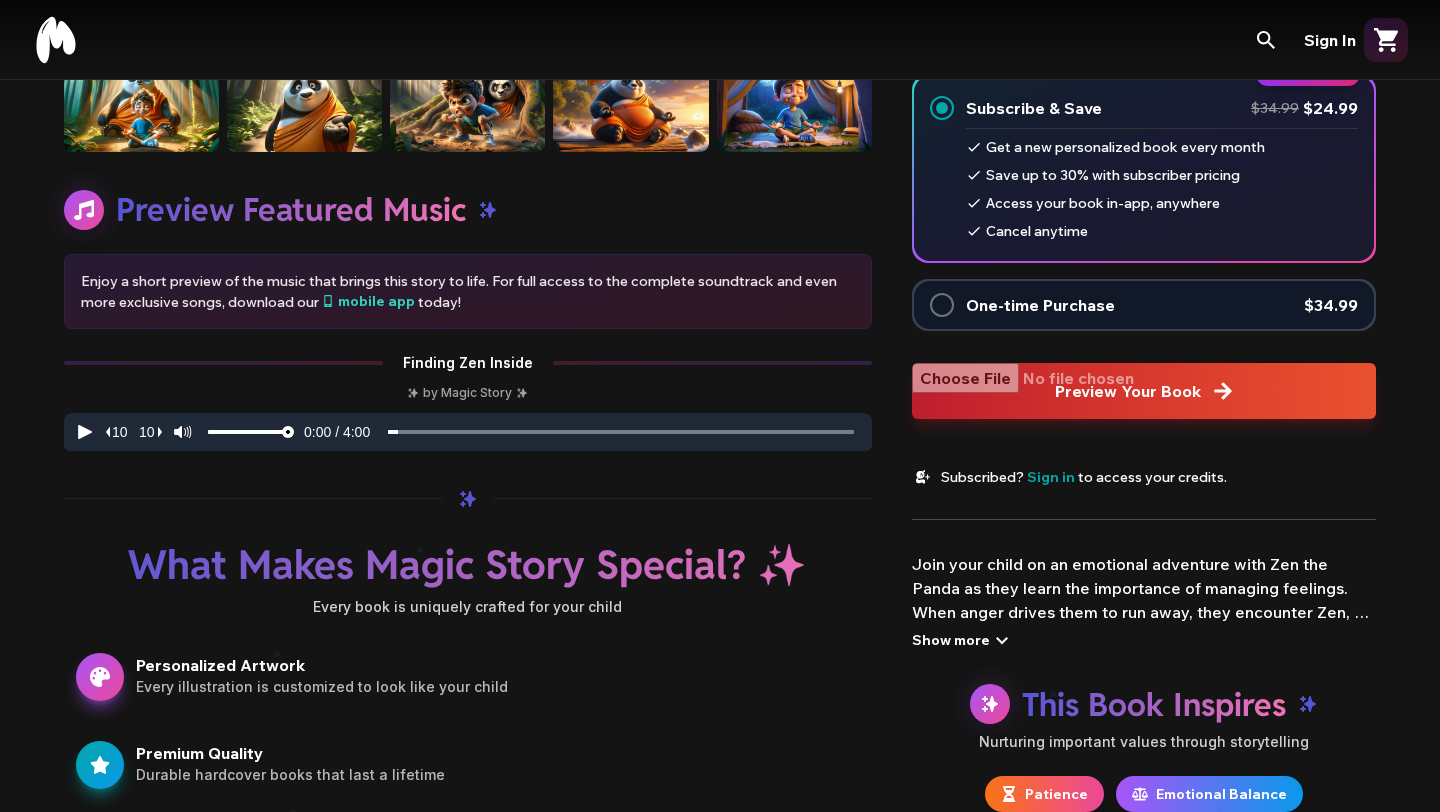 scroll, scrollTop: 640, scrollLeft: 0, axis: vertical 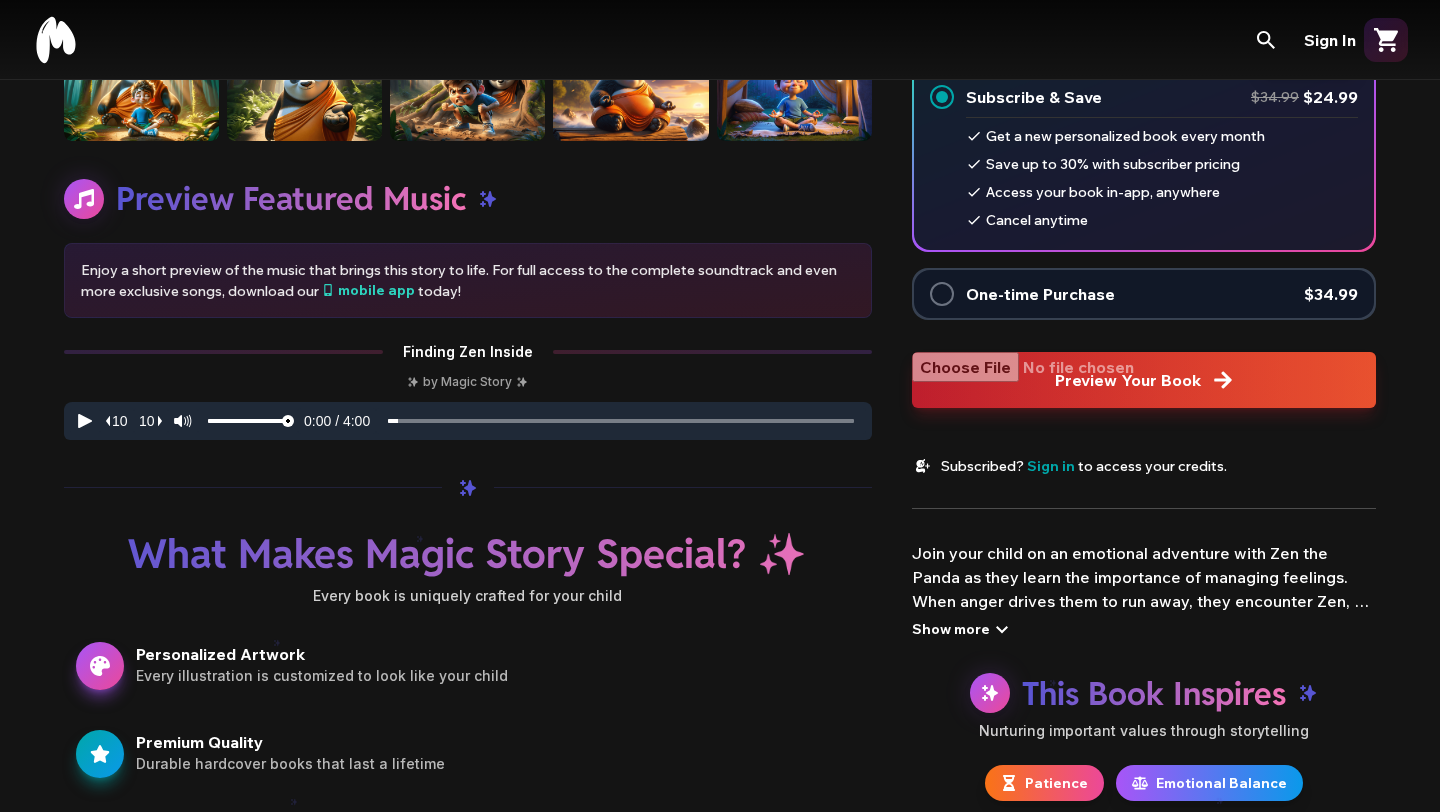 click on "Show more" at bounding box center (963, 629) 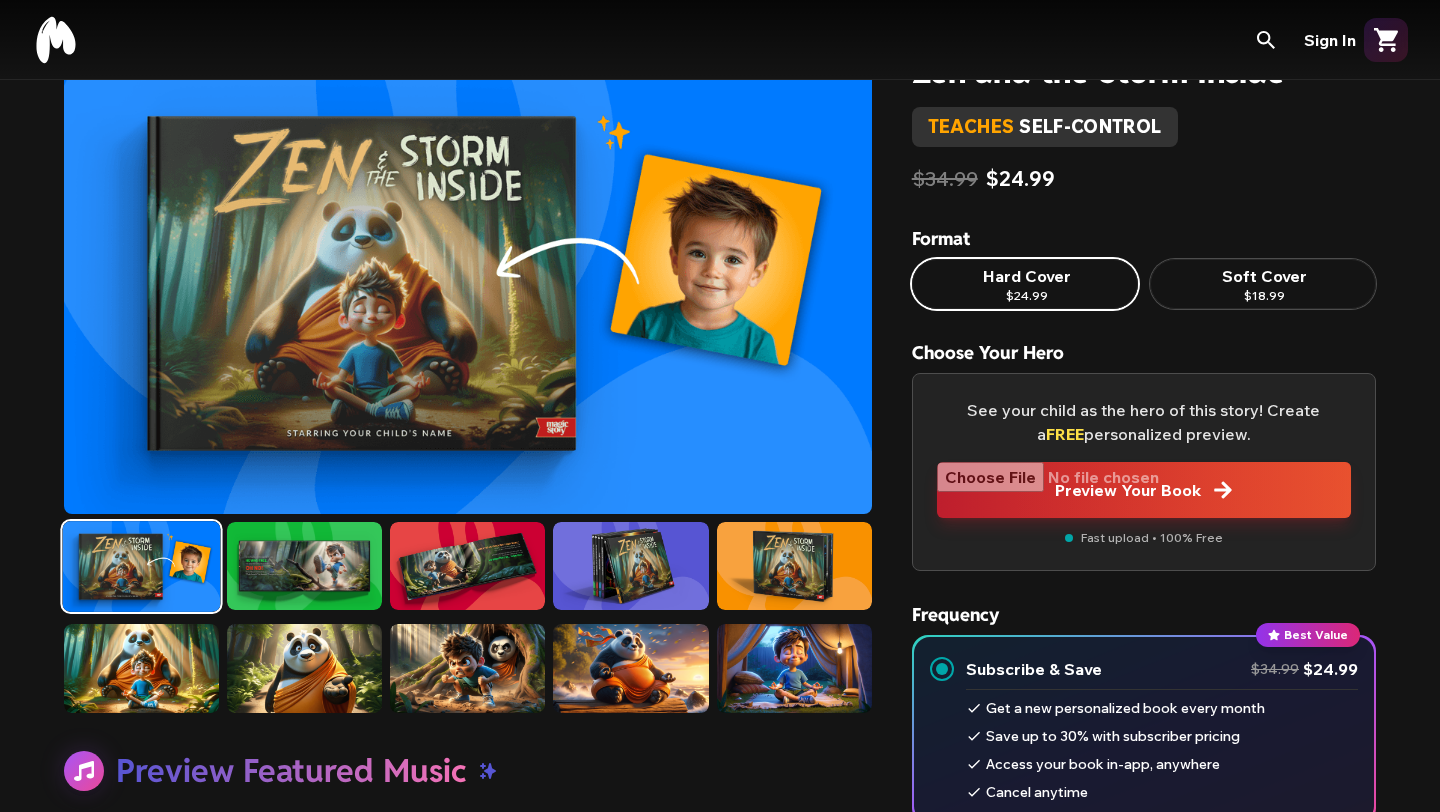 scroll, scrollTop: 81, scrollLeft: 0, axis: vertical 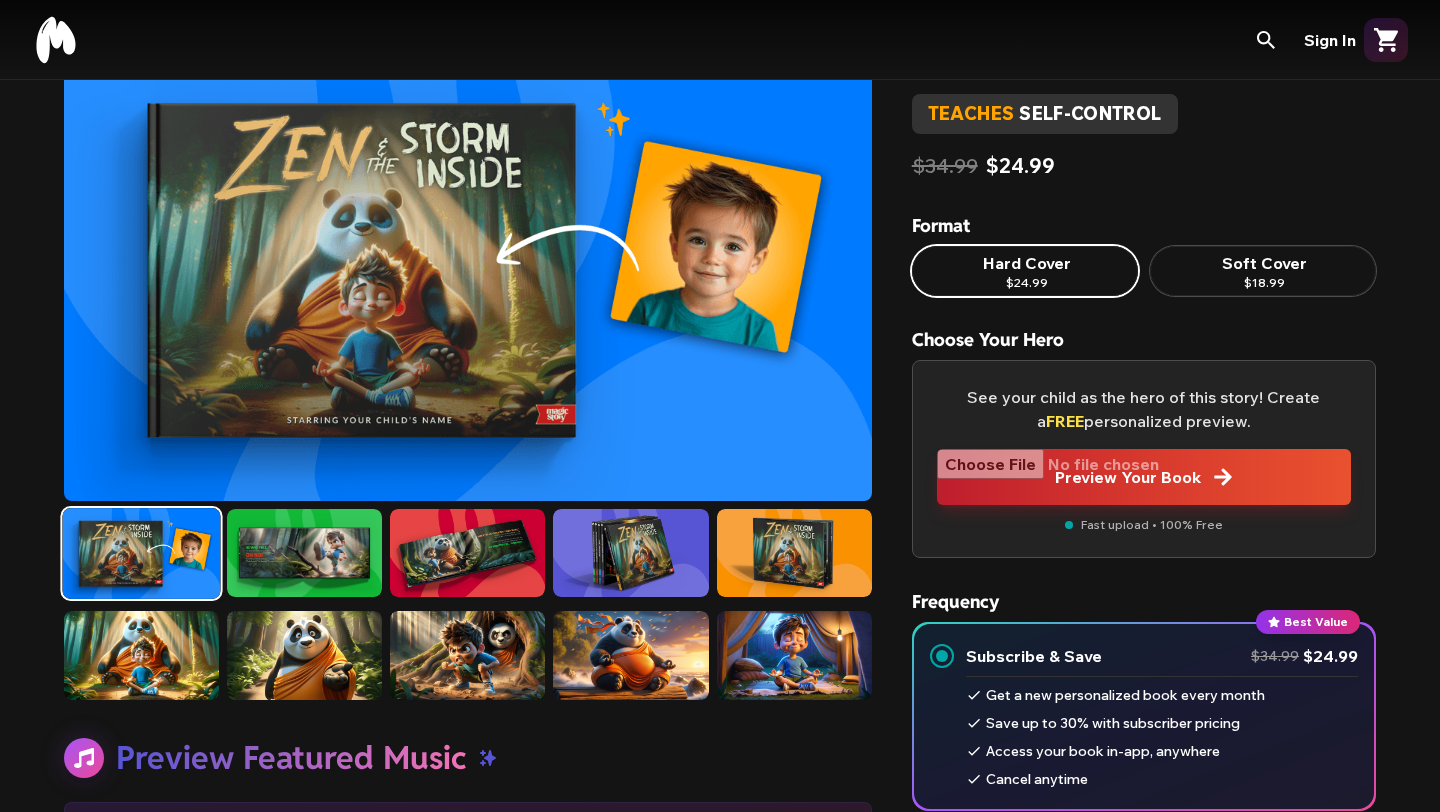 click at bounding box center (1144, 477) 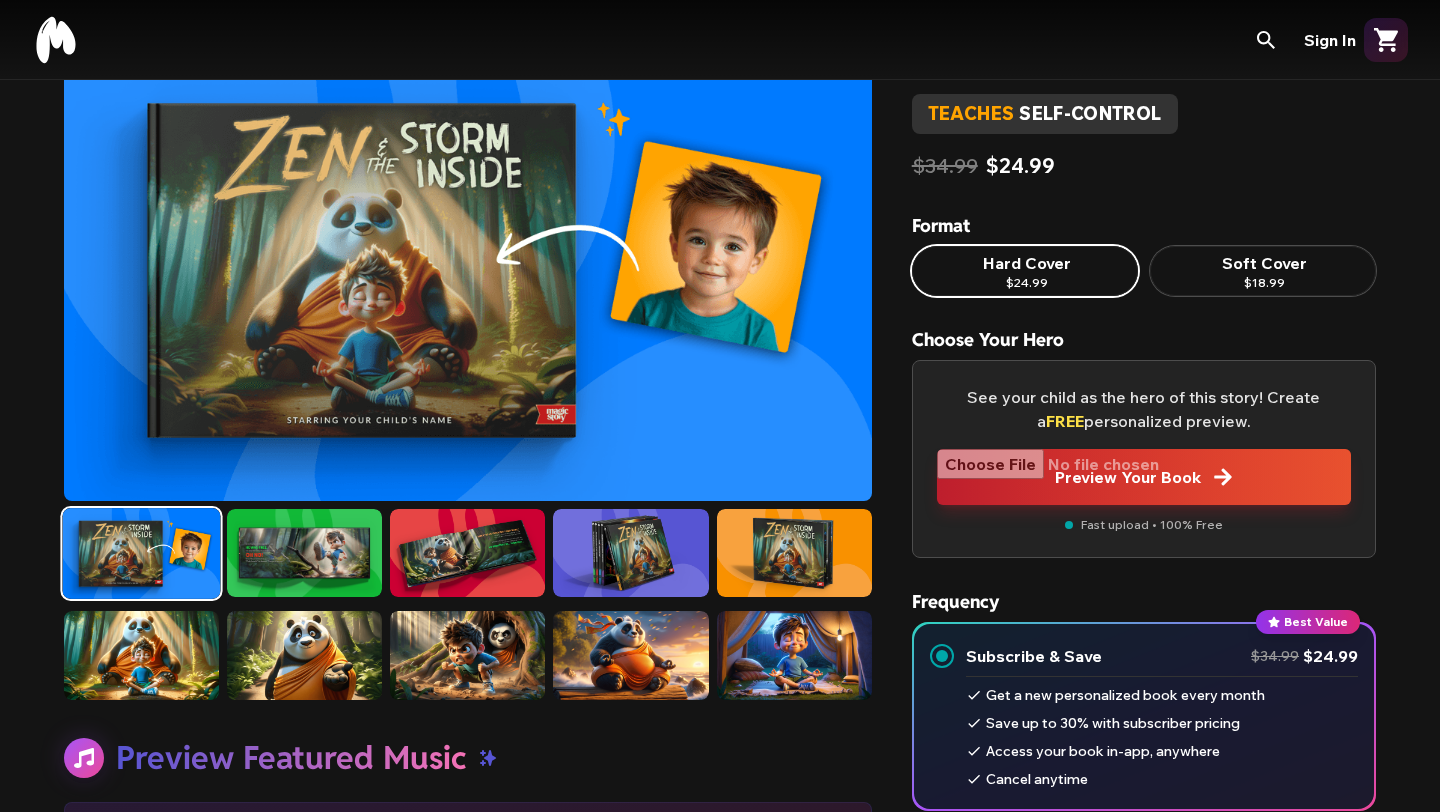 click at bounding box center [1144, 477] 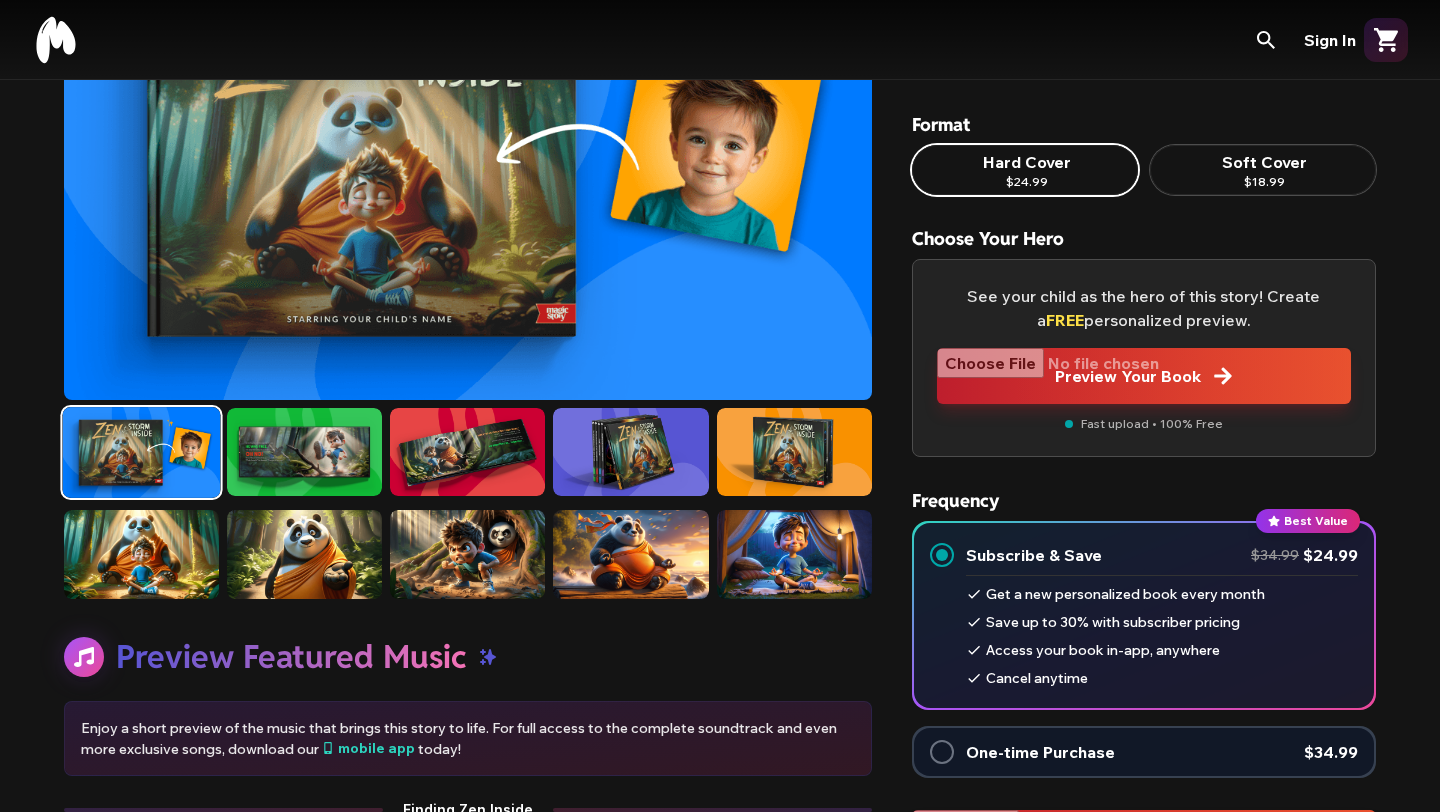 scroll, scrollTop: 187, scrollLeft: 0, axis: vertical 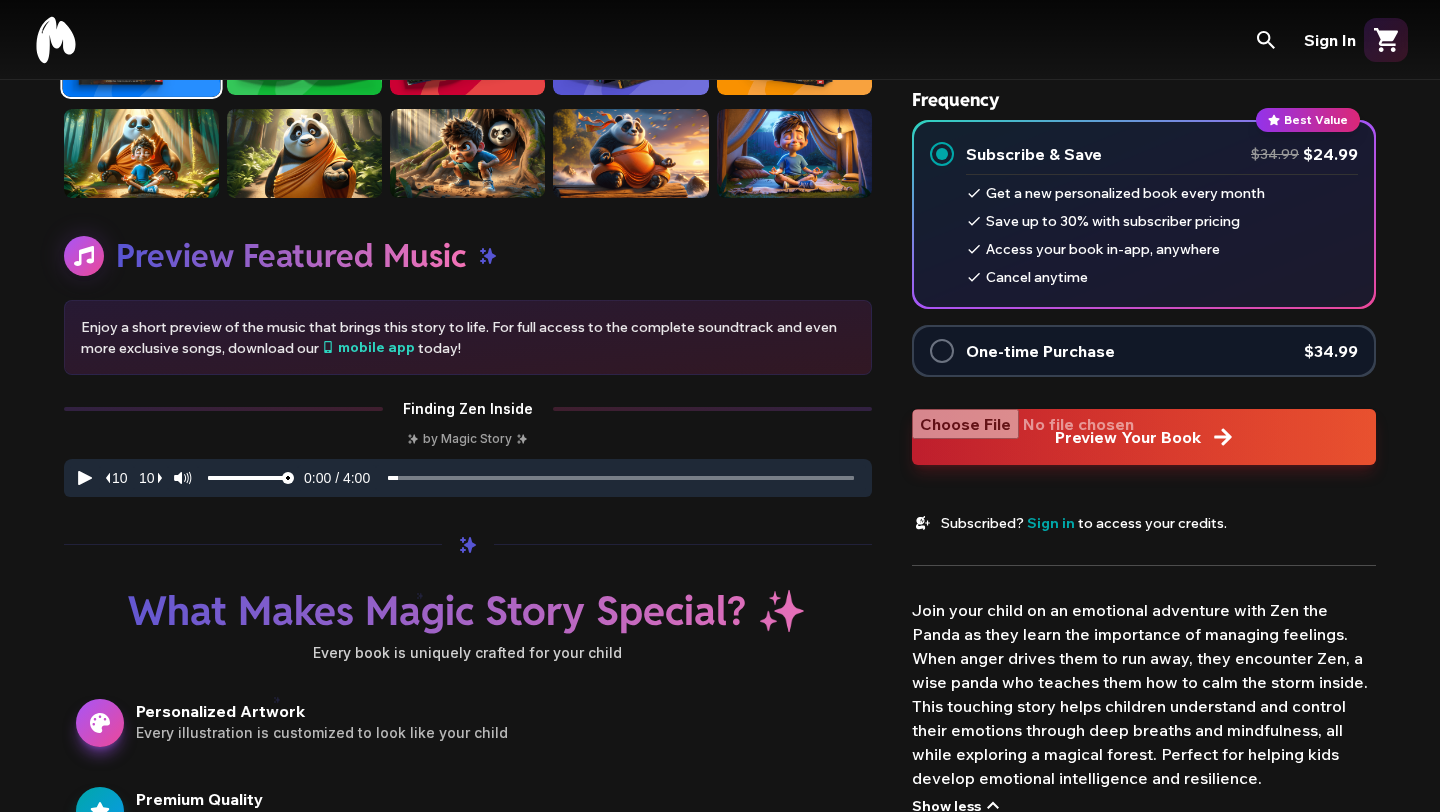 click at bounding box center (942, 351) 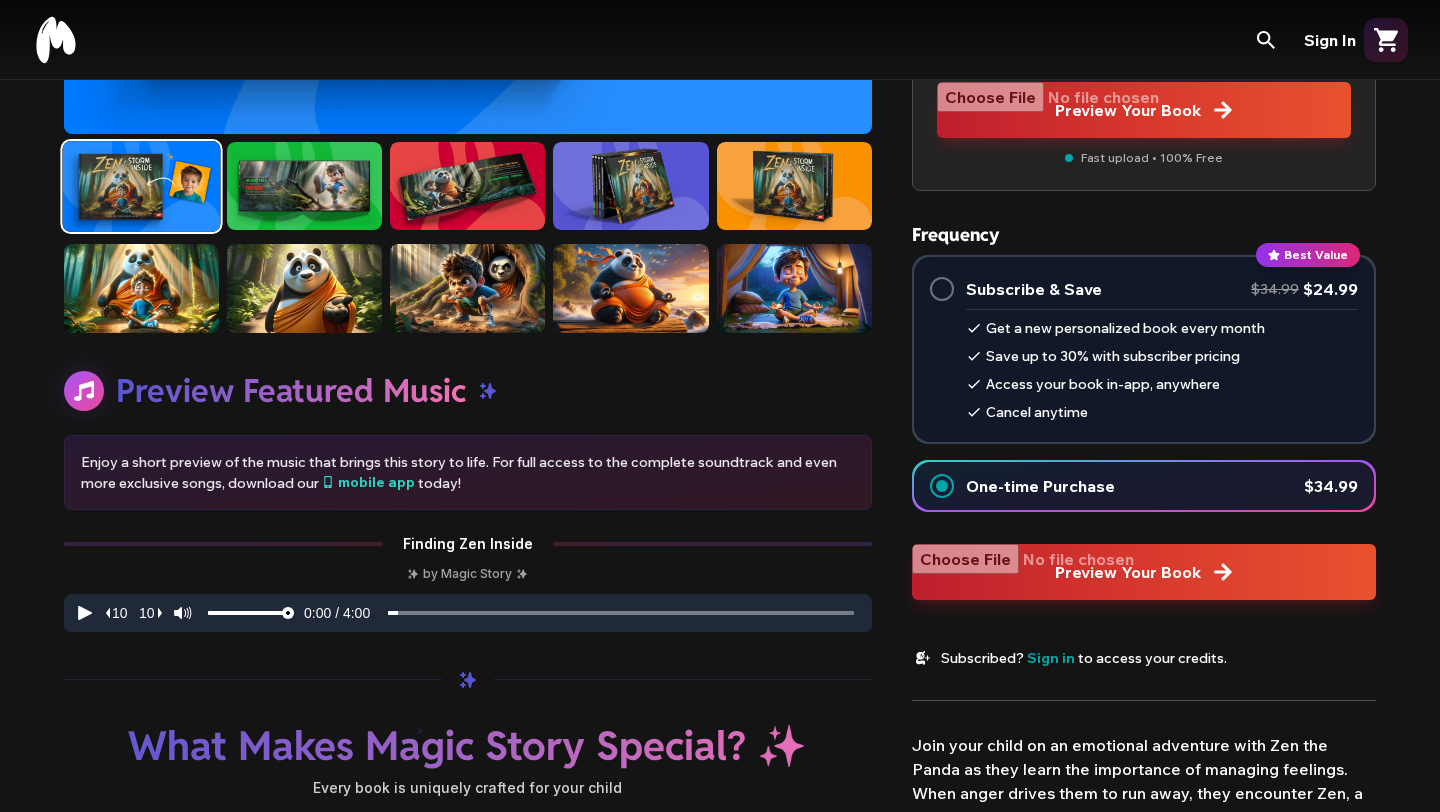 scroll, scrollTop: 0, scrollLeft: 0, axis: both 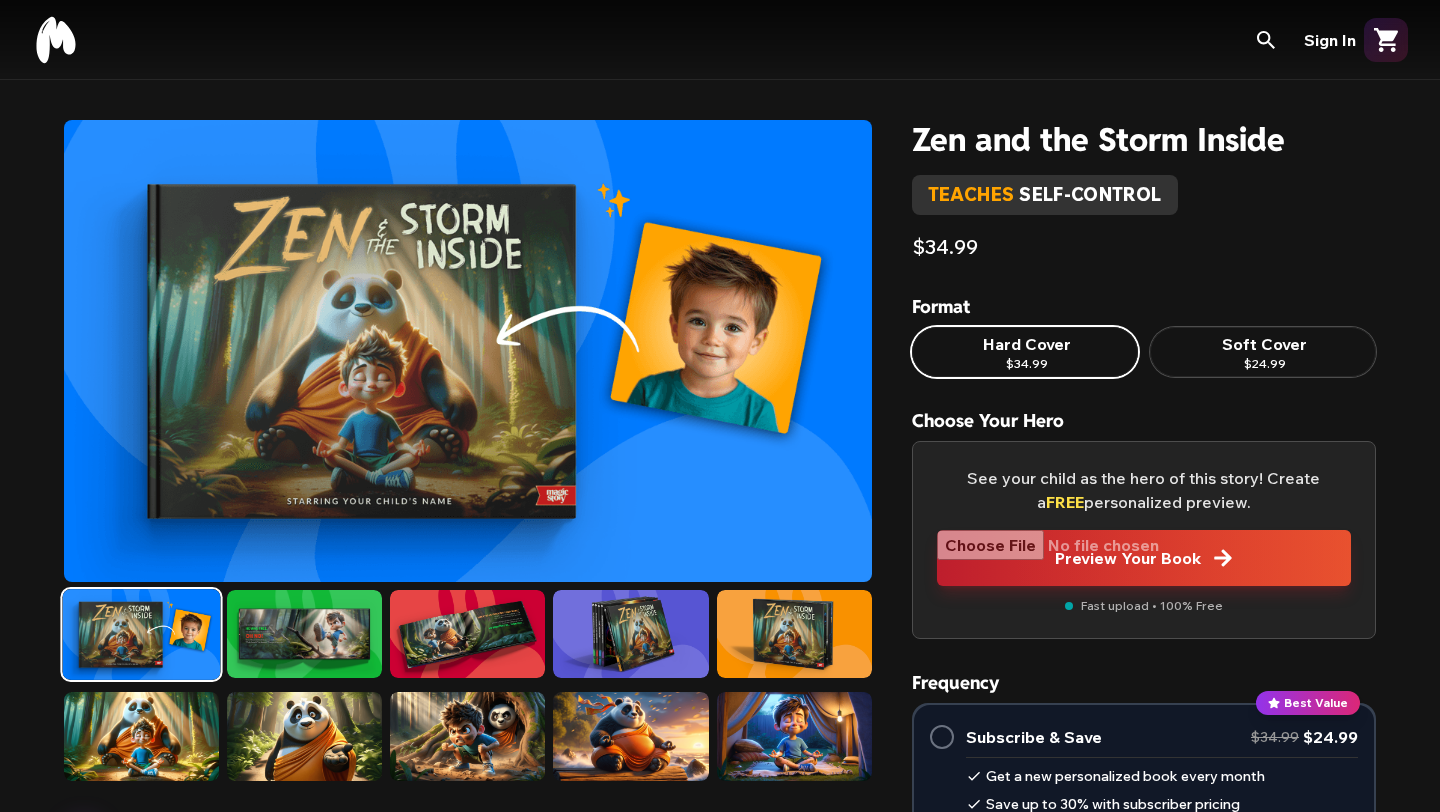 click at bounding box center (1144, 558) 